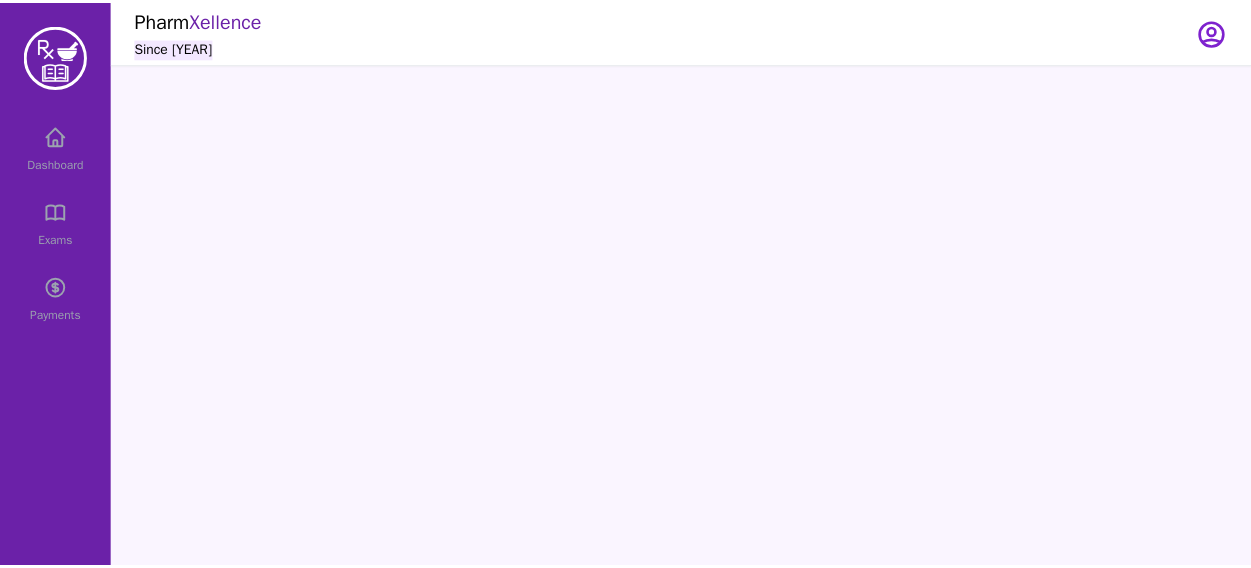 scroll, scrollTop: 0, scrollLeft: 0, axis: both 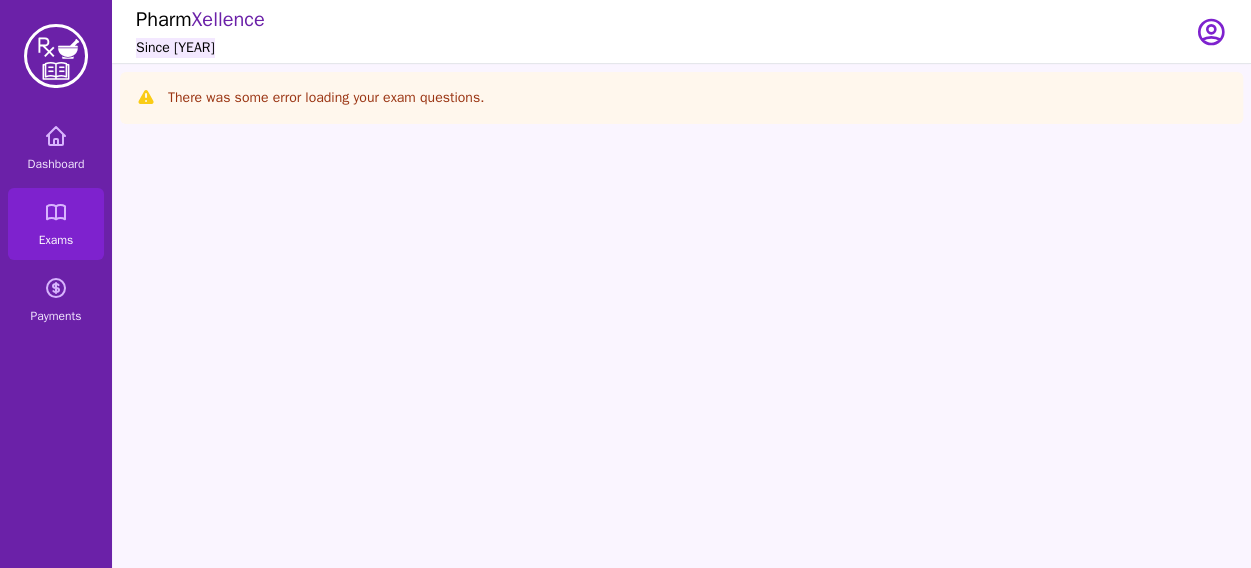 click 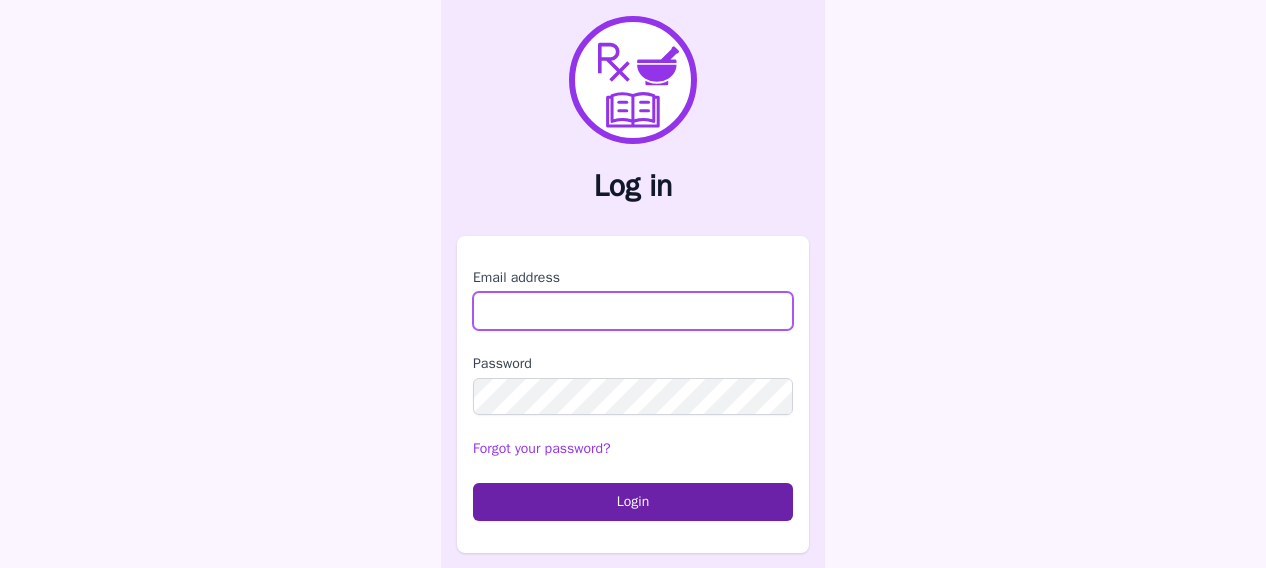 type on "**********" 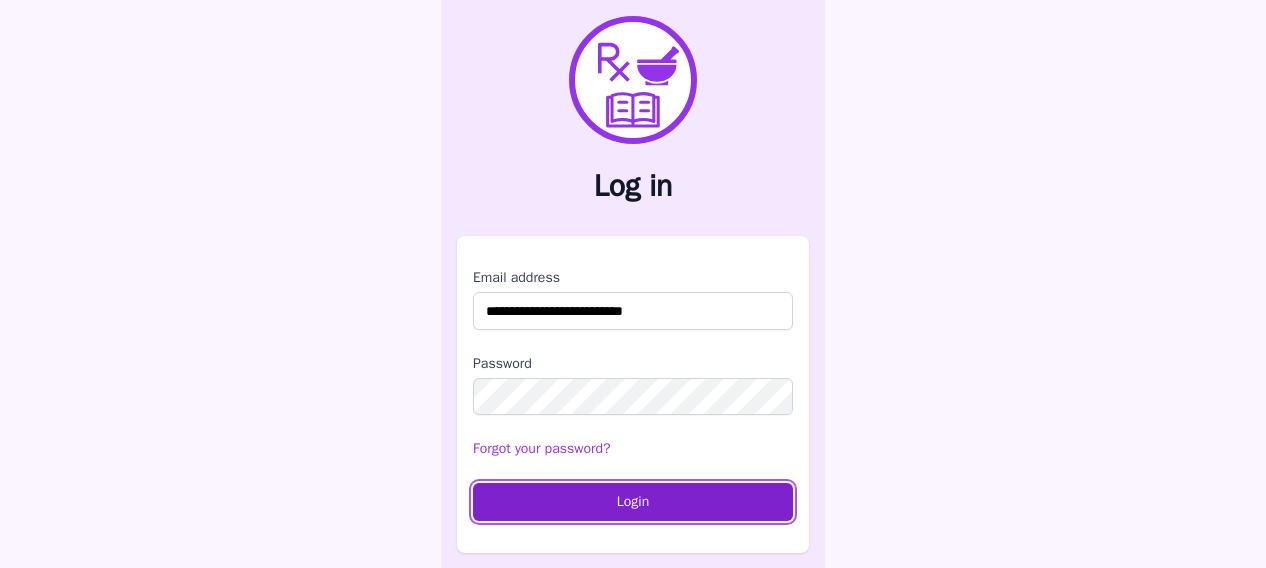 click on "Login" at bounding box center [633, 502] 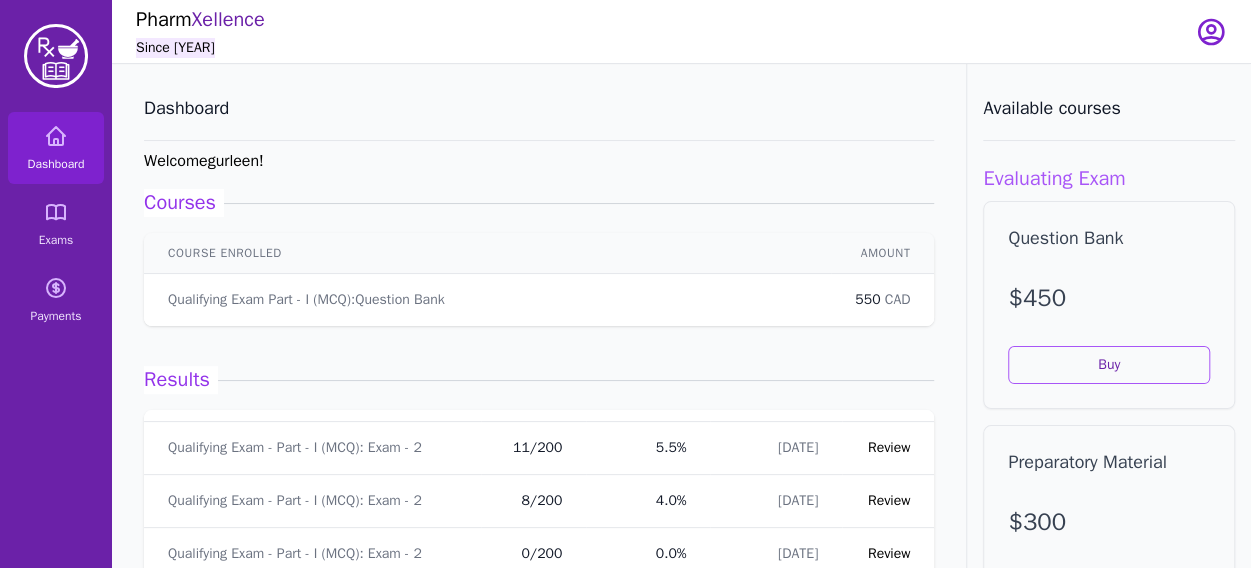 scroll, scrollTop: 0, scrollLeft: 0, axis: both 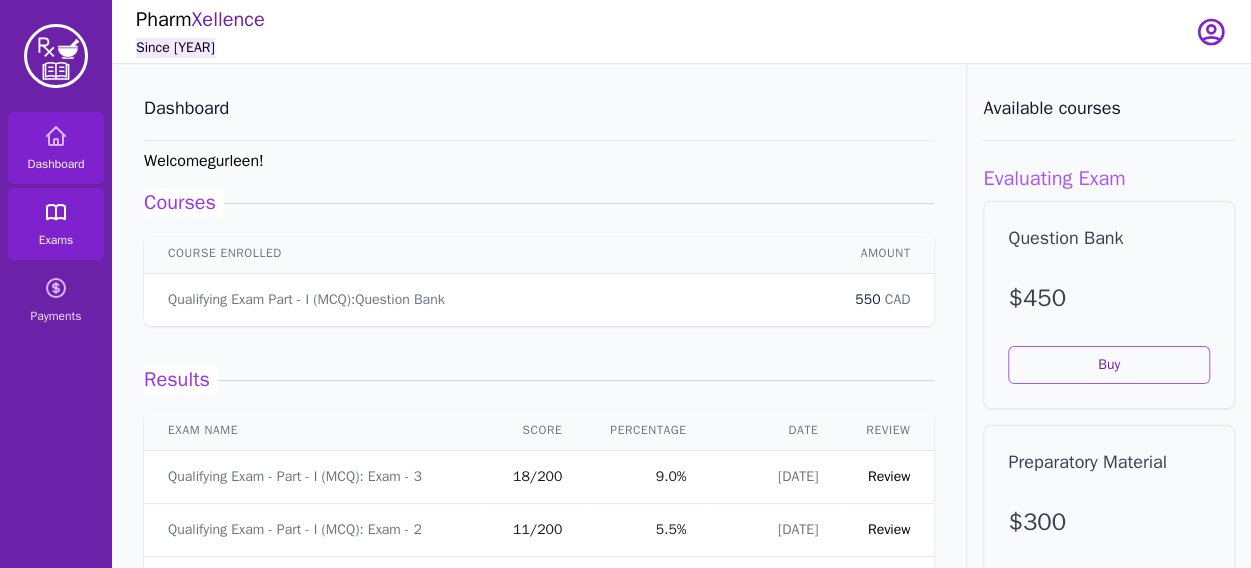 click 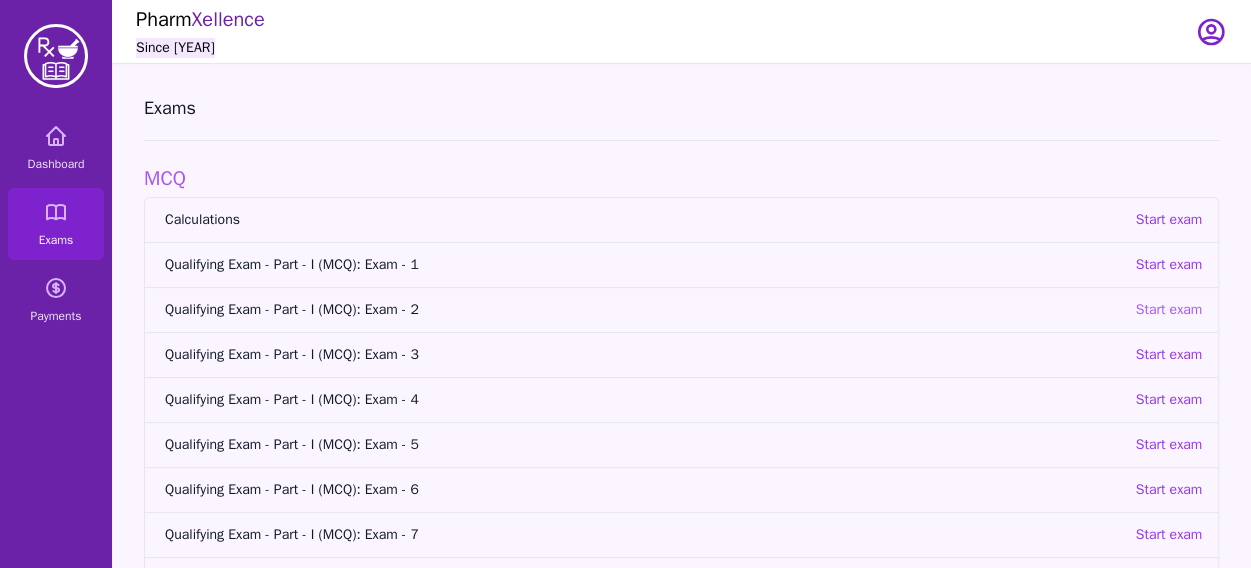 click on "Start exam" at bounding box center [1168, 310] 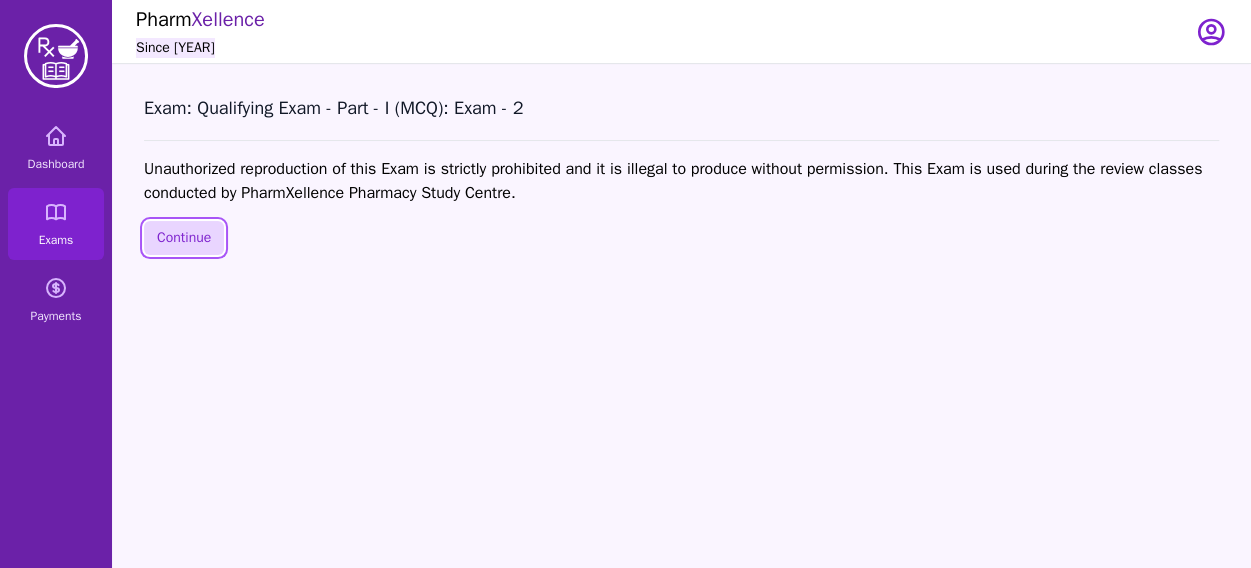 click on "Continue" at bounding box center [184, 238] 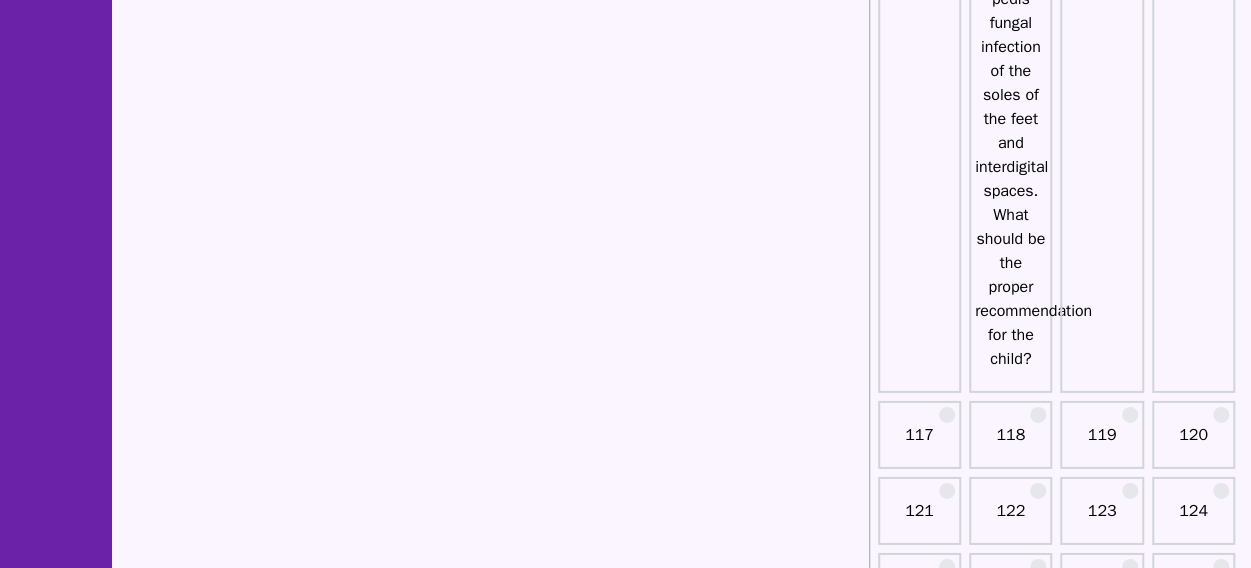 scroll, scrollTop: 2995, scrollLeft: 0, axis: vertical 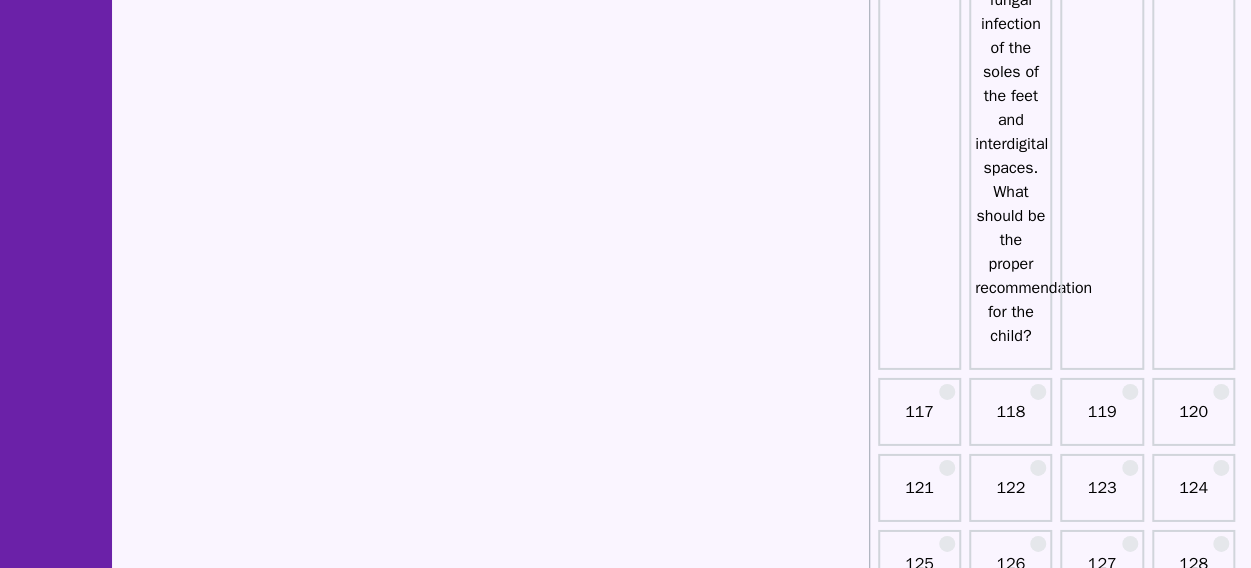 click on "160" at bounding box center [1193, 1180] 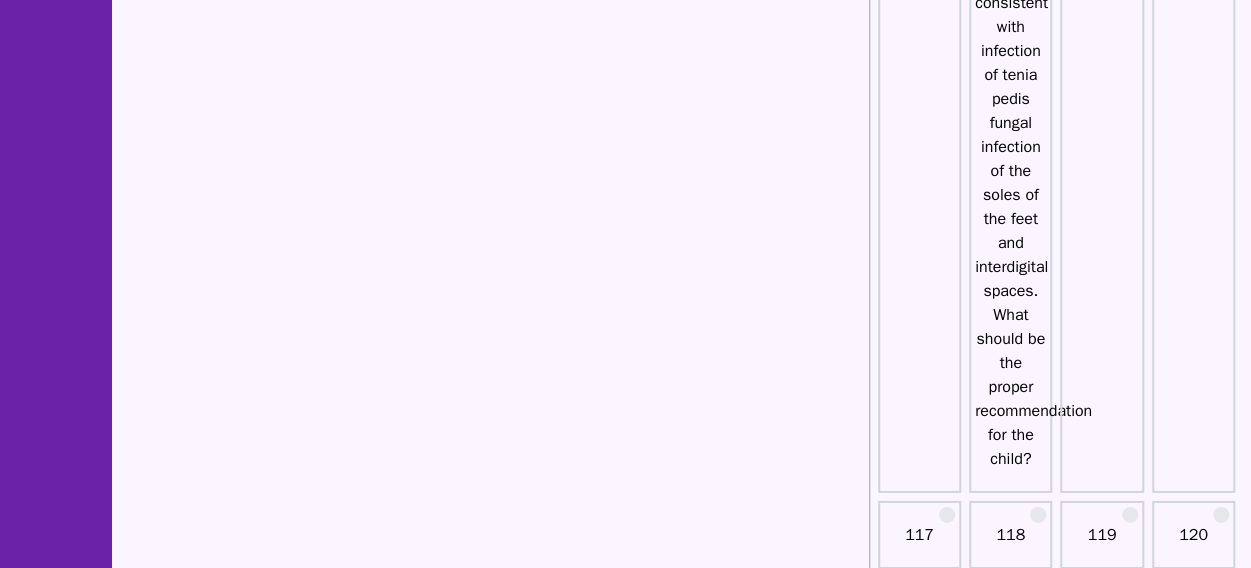 scroll, scrollTop: 2874, scrollLeft: 0, axis: vertical 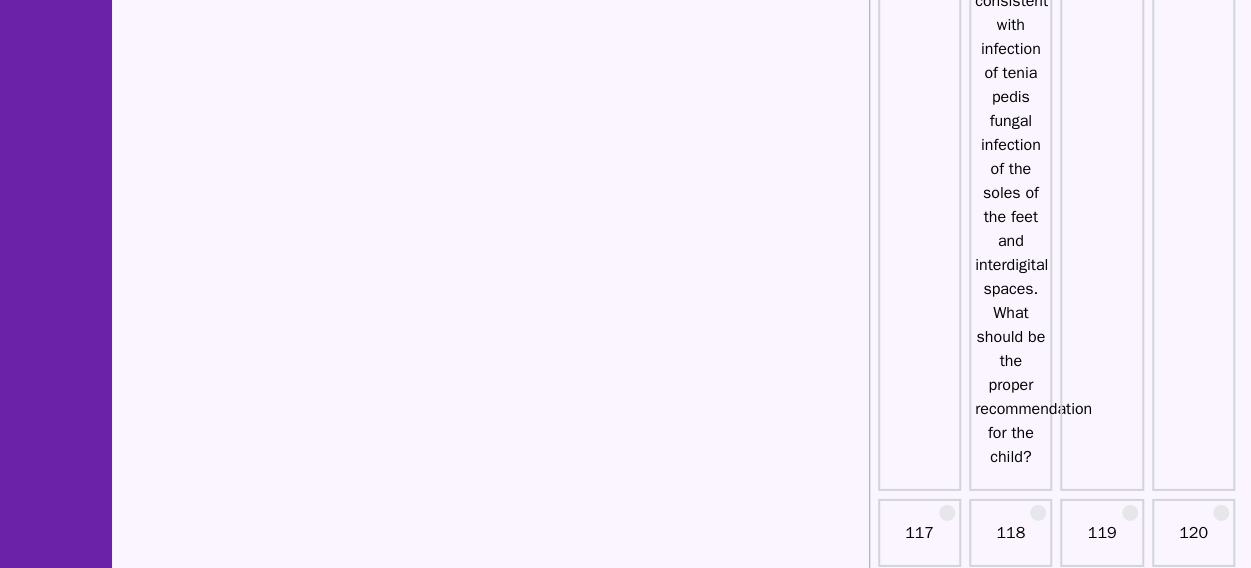 click on "159" at bounding box center [1101, 1301] 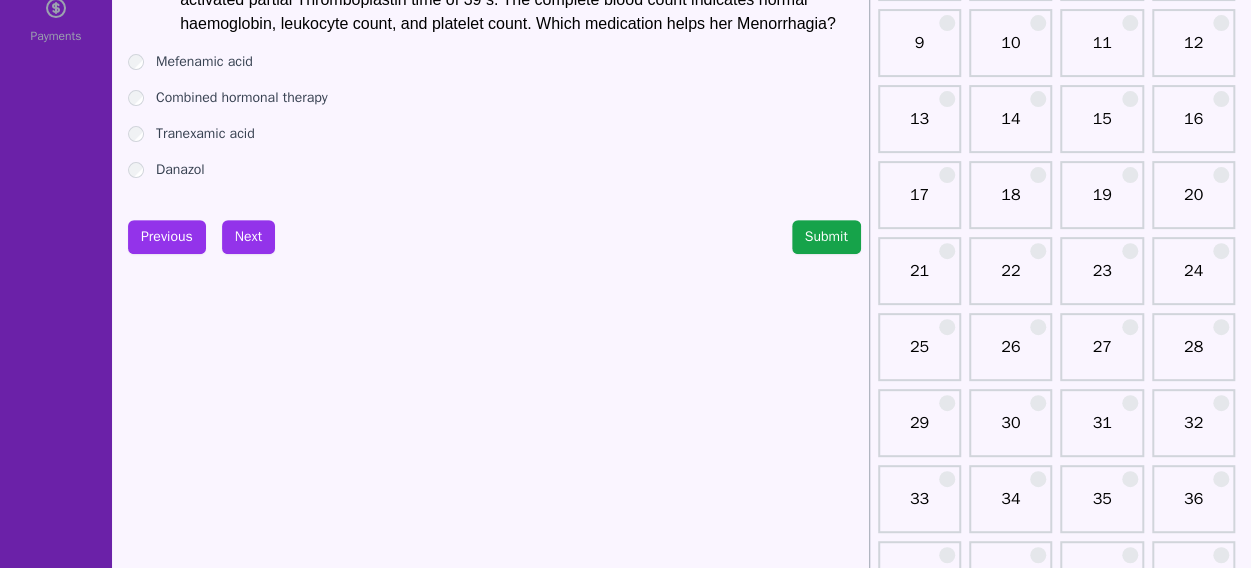 scroll, scrollTop: 278, scrollLeft: 0, axis: vertical 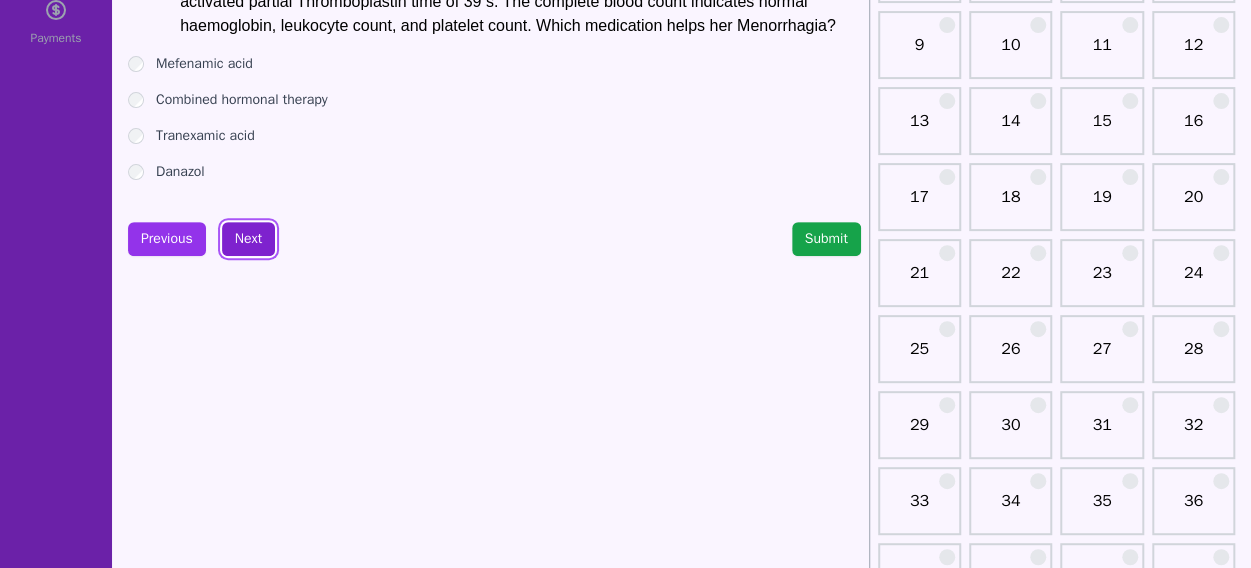click on "Next" at bounding box center [248, 239] 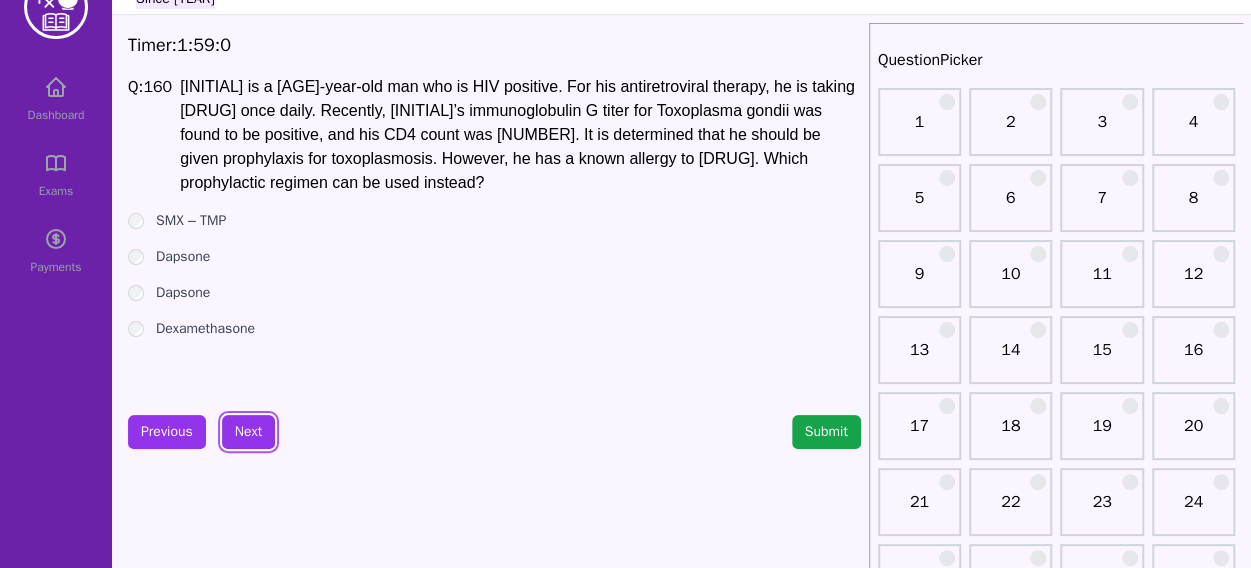 scroll, scrollTop: 46, scrollLeft: 0, axis: vertical 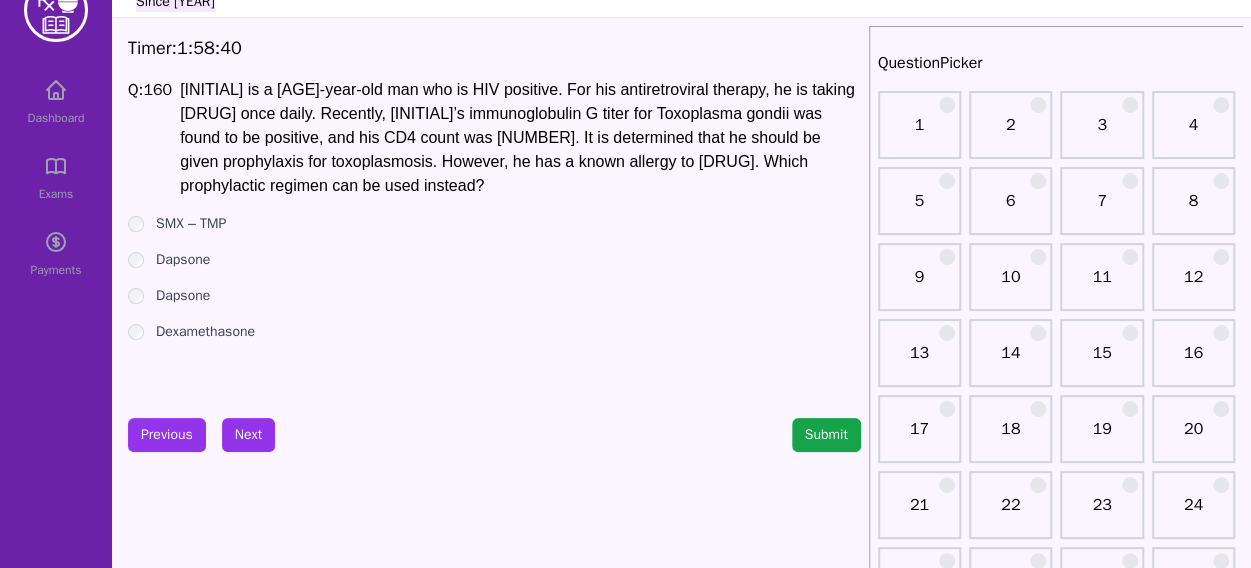 click on "Timer: 1 : 58 : 40 Q: 160 JK is a [AGE] year old man who is HIV positive. For his antiretroviral therapy, he is taking Atripla (efavirenz/emtricitabine/ tenofovir) once daily. Recently, JK’s immunoglobulin G titer for Toxoplasma gondii was found to be positive, and his CD4 count was 82. It is determined that he should be given prophylaxis for toxoplasmosis. However, he has a known allergy to trimethoprim/sulfamethoxazole (TMP-SMX). Which prophylactic regimen can be used instead? SMX – TMP Dapsone Dapsone Dexamethasone Previous Next Submit" at bounding box center [494, 3458] 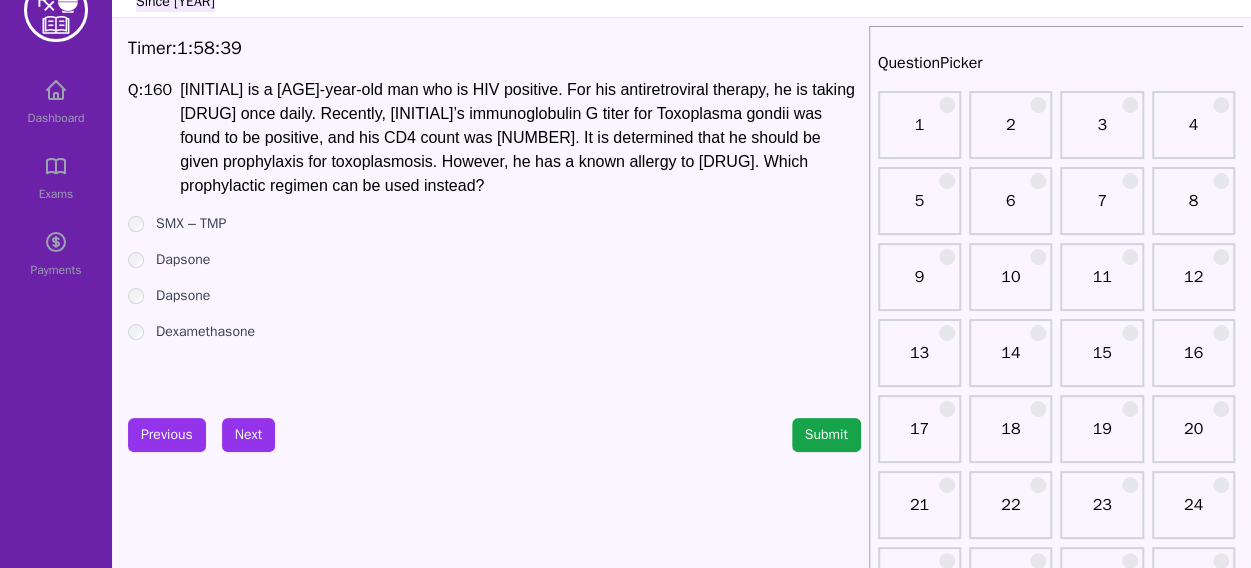 click on "Dapsone" at bounding box center [494, 296] 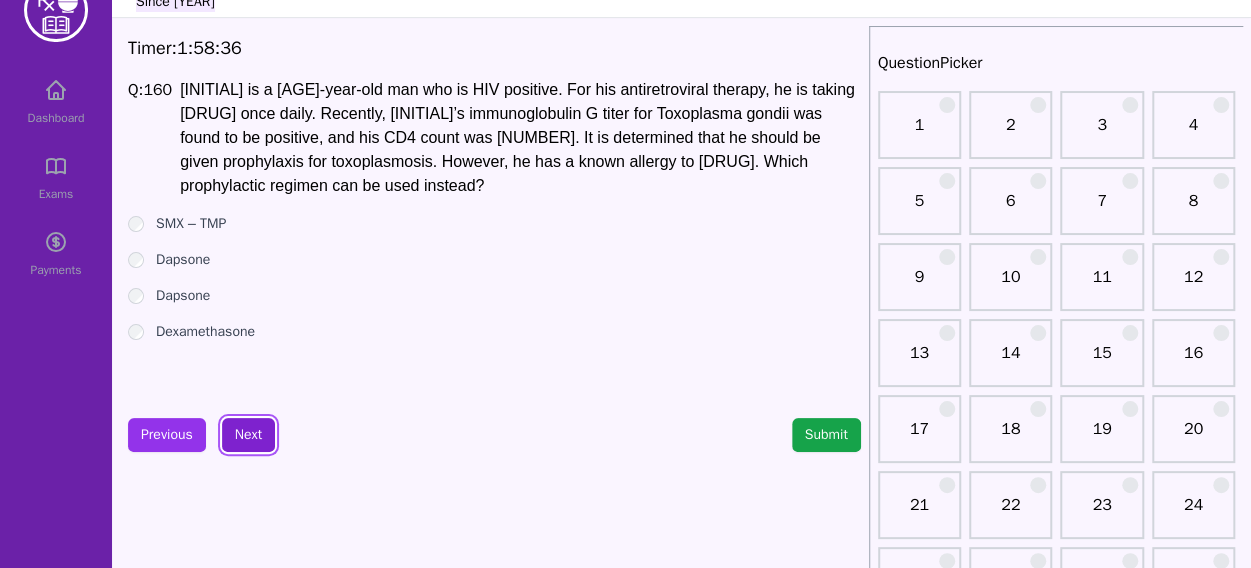 click on "Next" at bounding box center [248, 435] 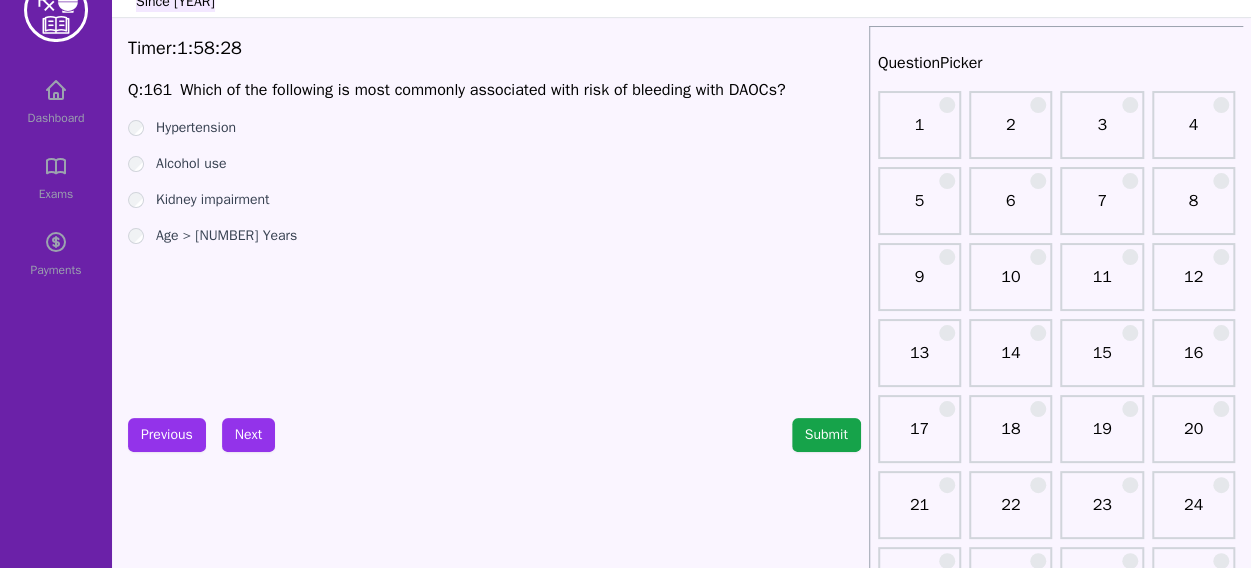 click on "Alcohol use" at bounding box center (494, 164) 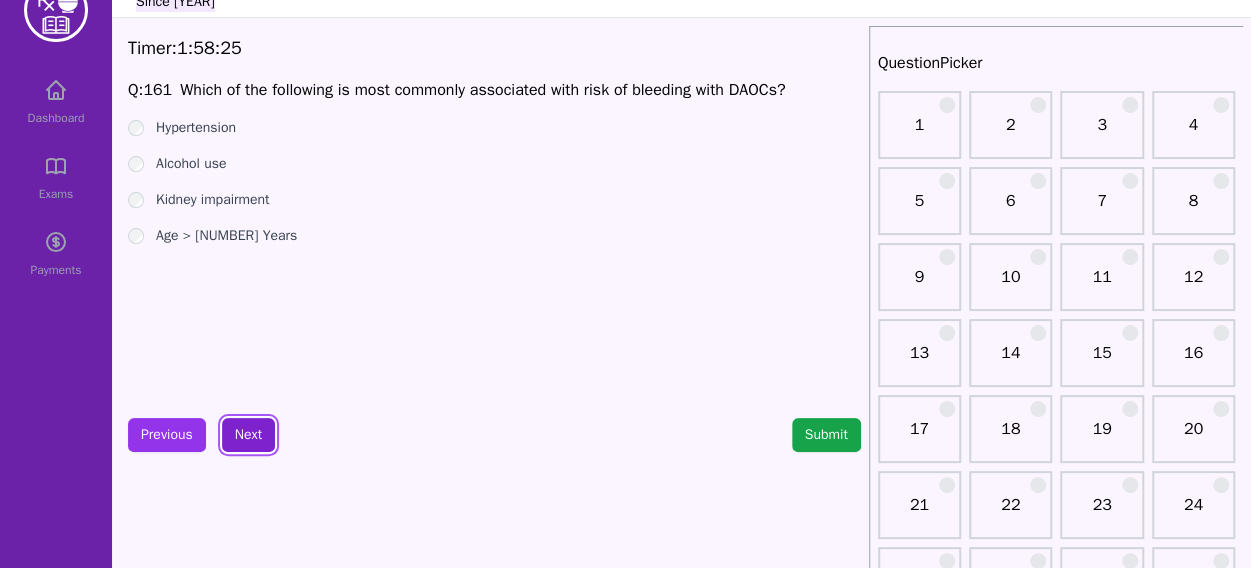 click on "Next" at bounding box center (248, 435) 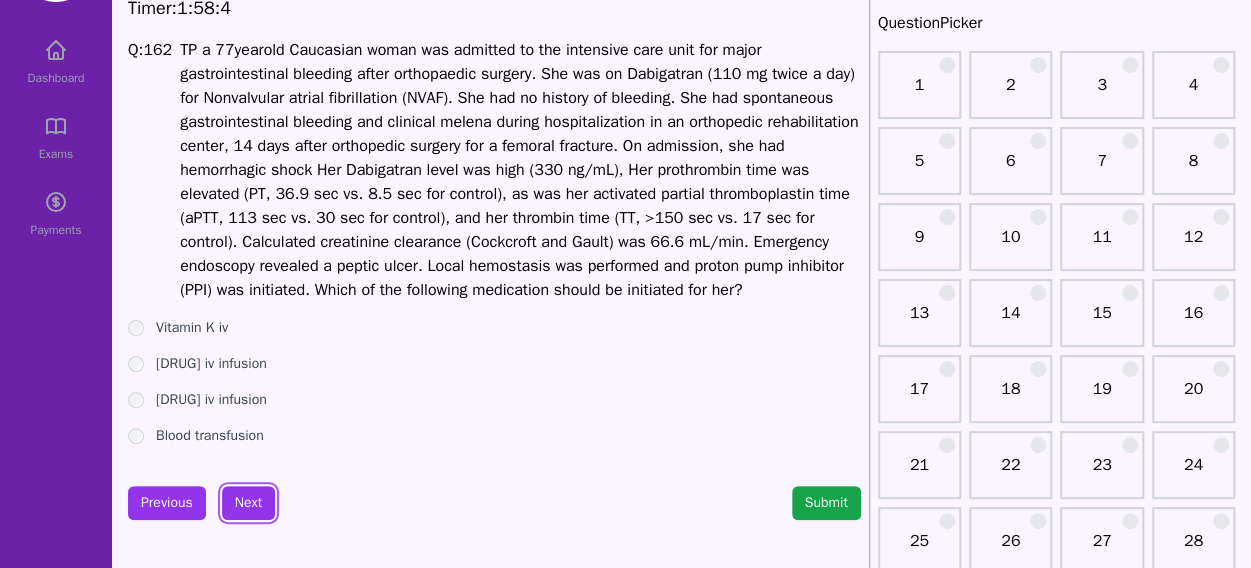 scroll, scrollTop: 90, scrollLeft: 0, axis: vertical 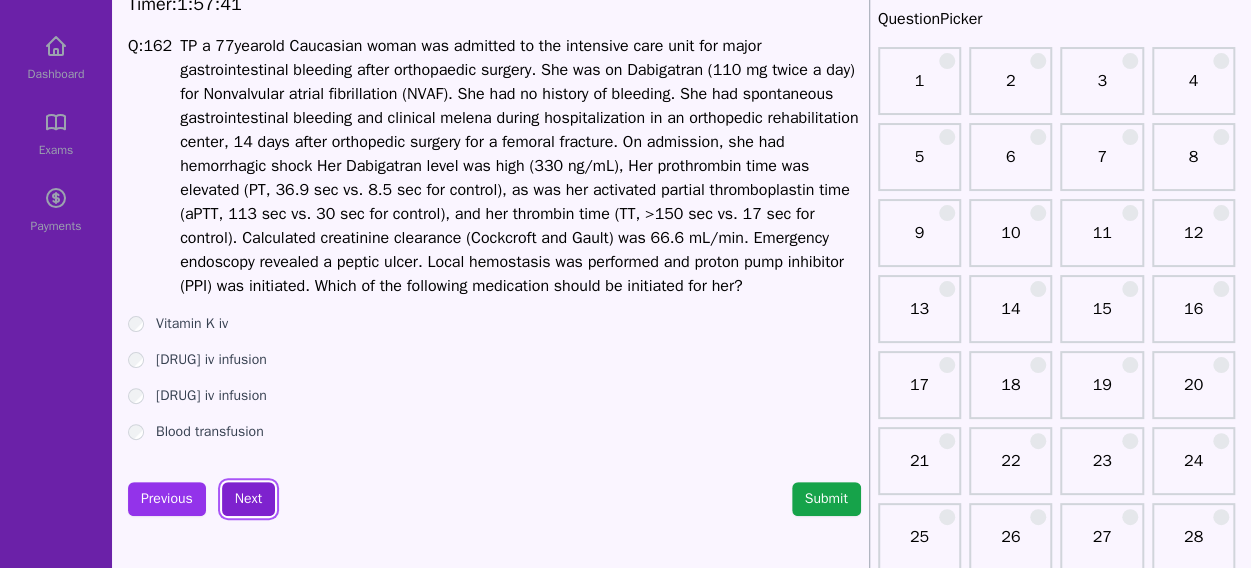 click on "Next" at bounding box center (248, 499) 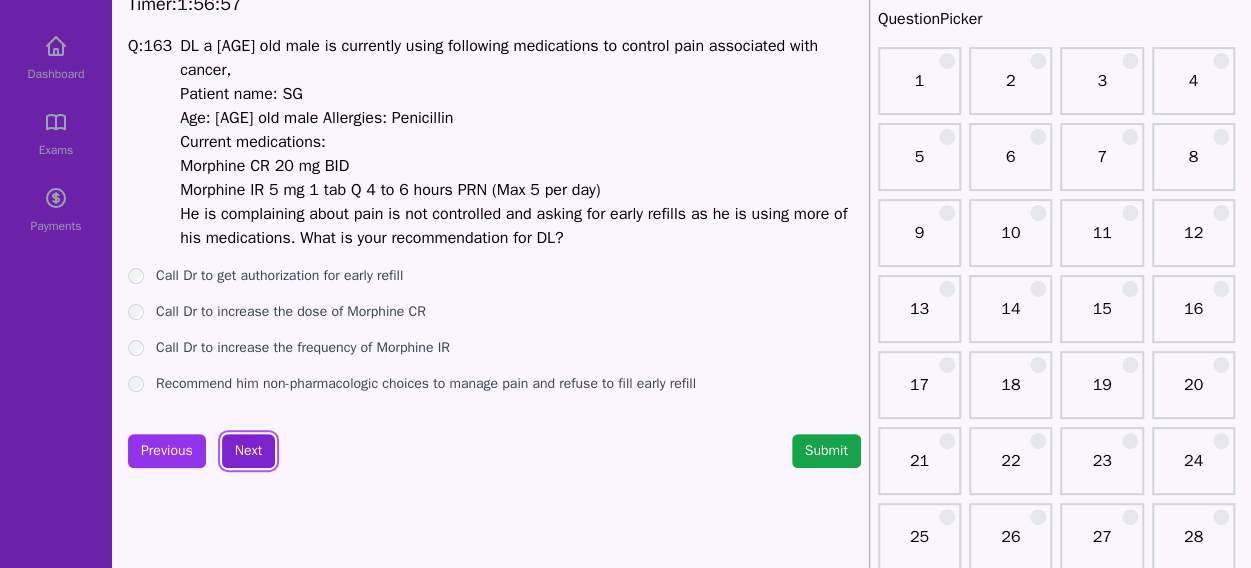 click on "Next" at bounding box center [248, 451] 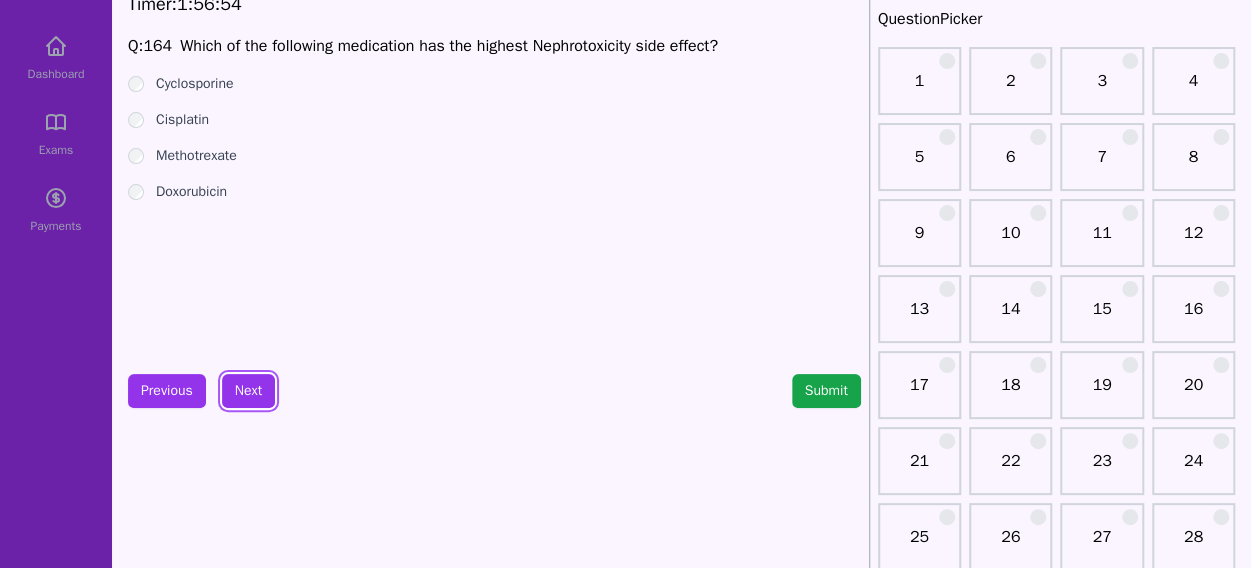scroll, scrollTop: 66, scrollLeft: 0, axis: vertical 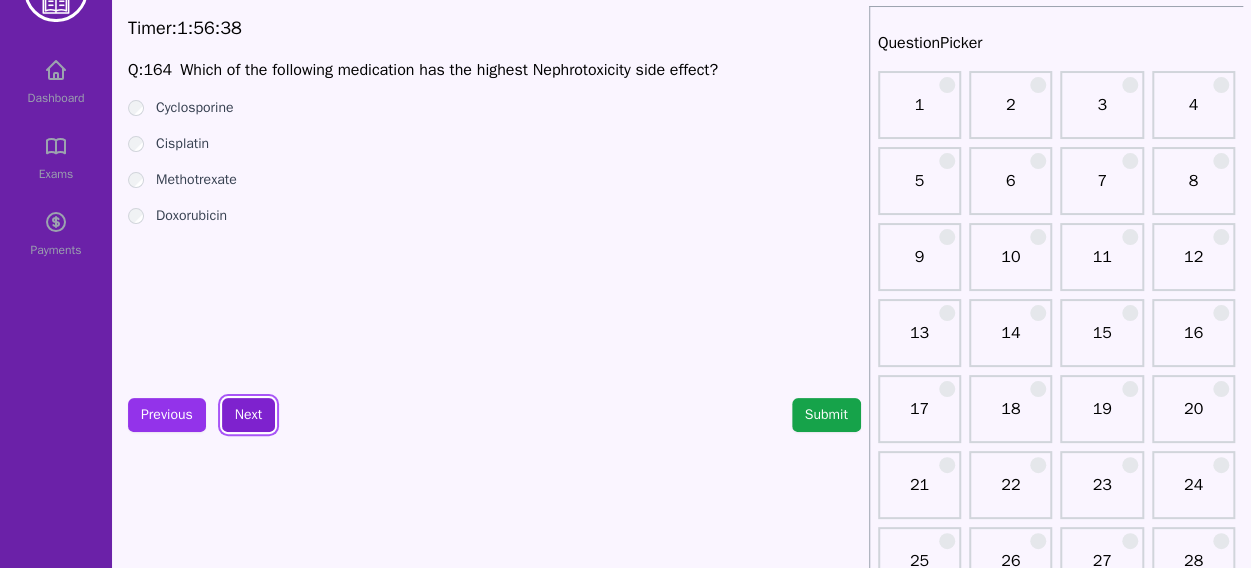 click on "Next" at bounding box center [248, 415] 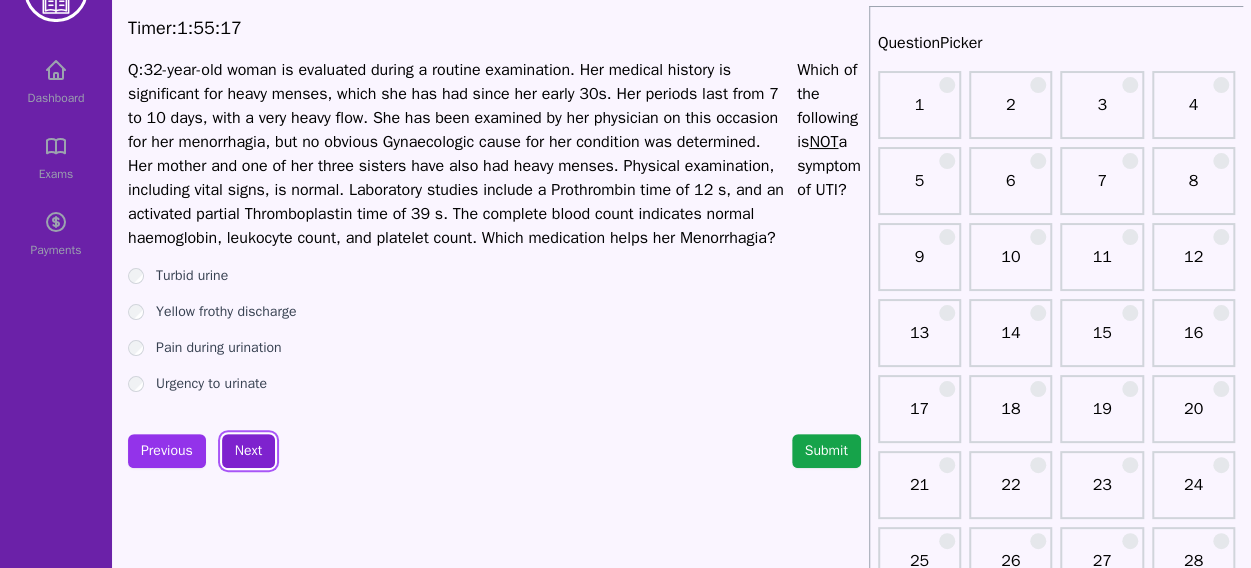 click on "Next" at bounding box center (248, 451) 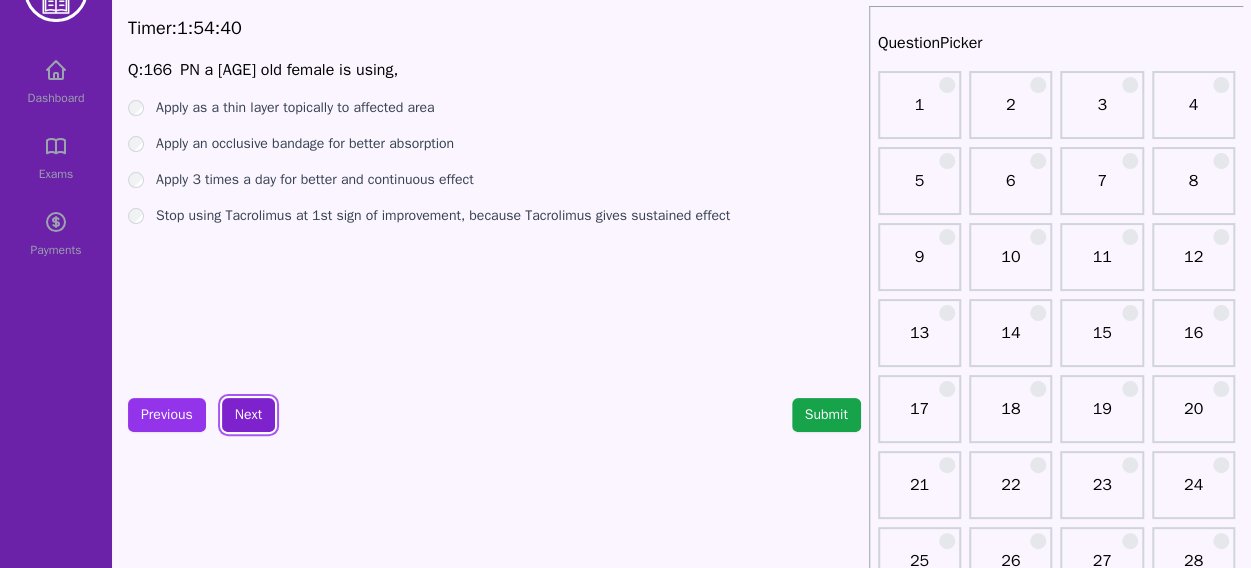 click on "Next" at bounding box center (248, 415) 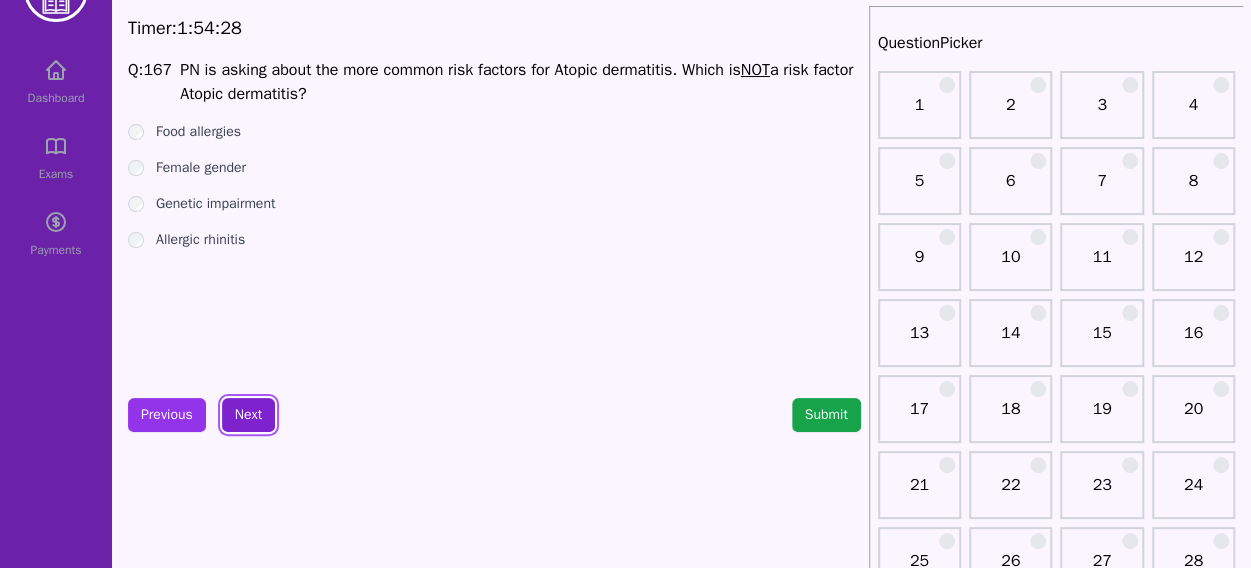 click on "Next" at bounding box center [248, 415] 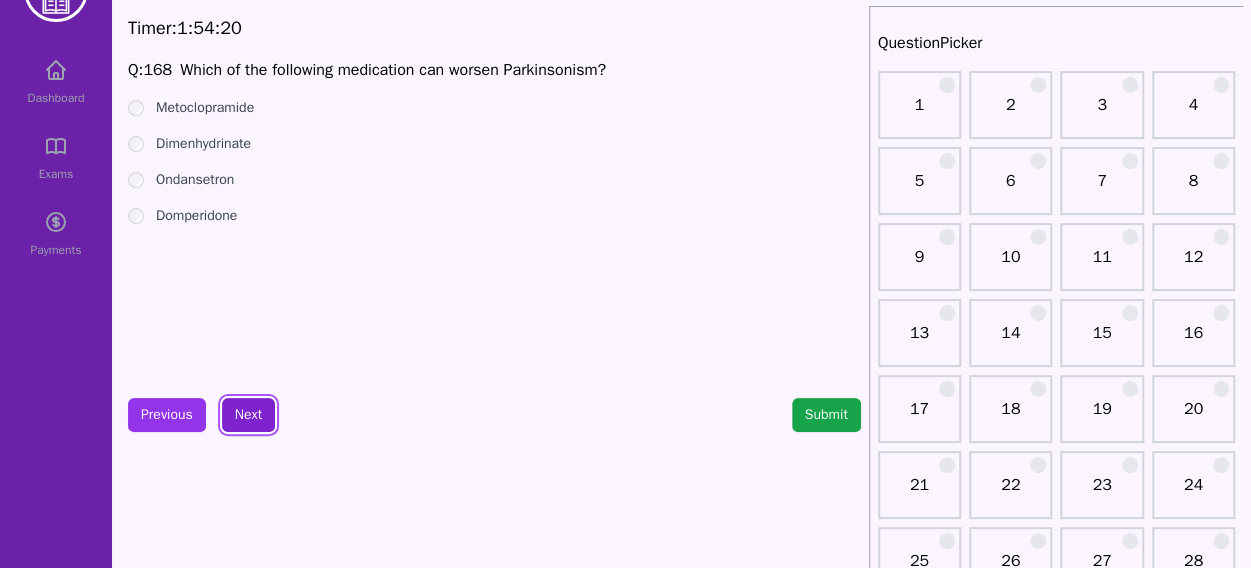 click on "Next" at bounding box center [248, 415] 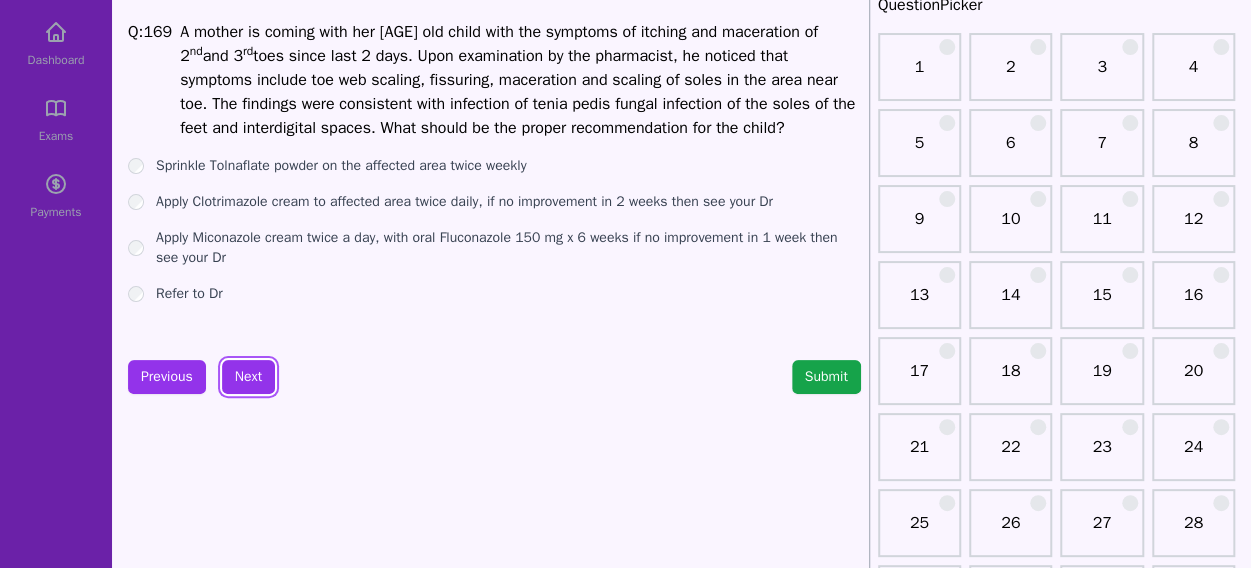 scroll, scrollTop: 103, scrollLeft: 0, axis: vertical 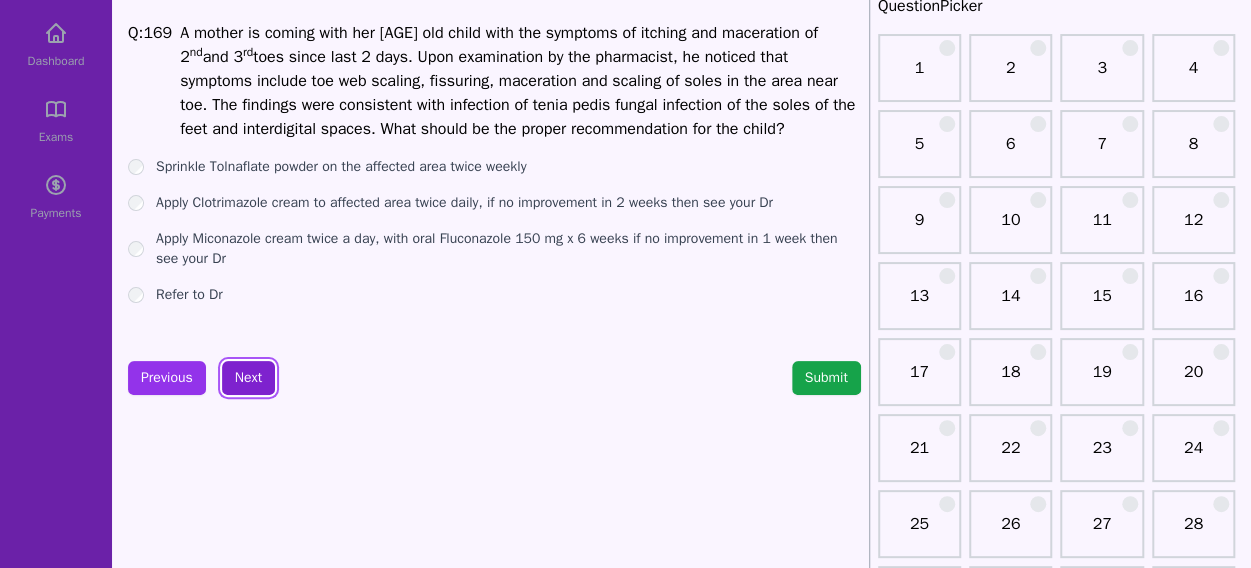 click on "Next" at bounding box center (248, 378) 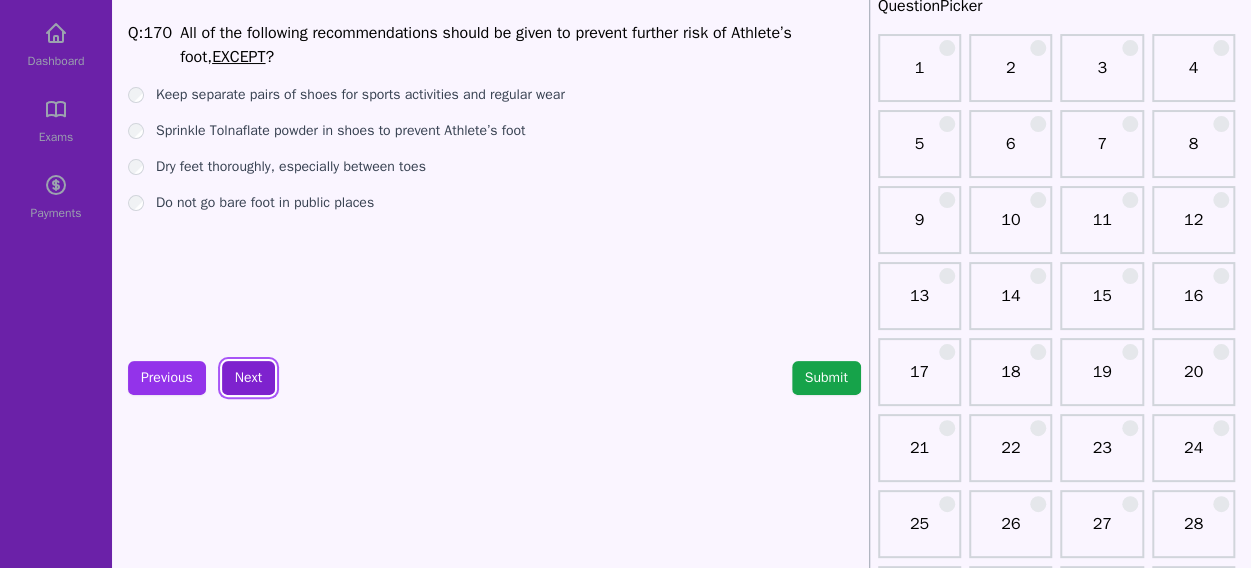 click on "Next" at bounding box center (248, 378) 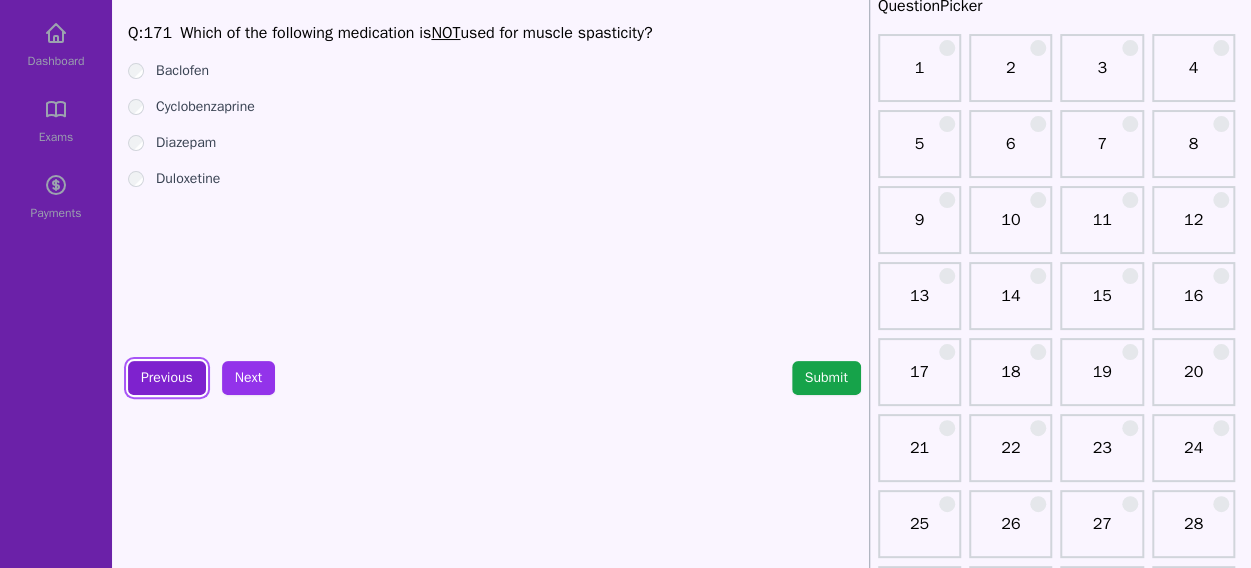 click on "Previous" at bounding box center [167, 378] 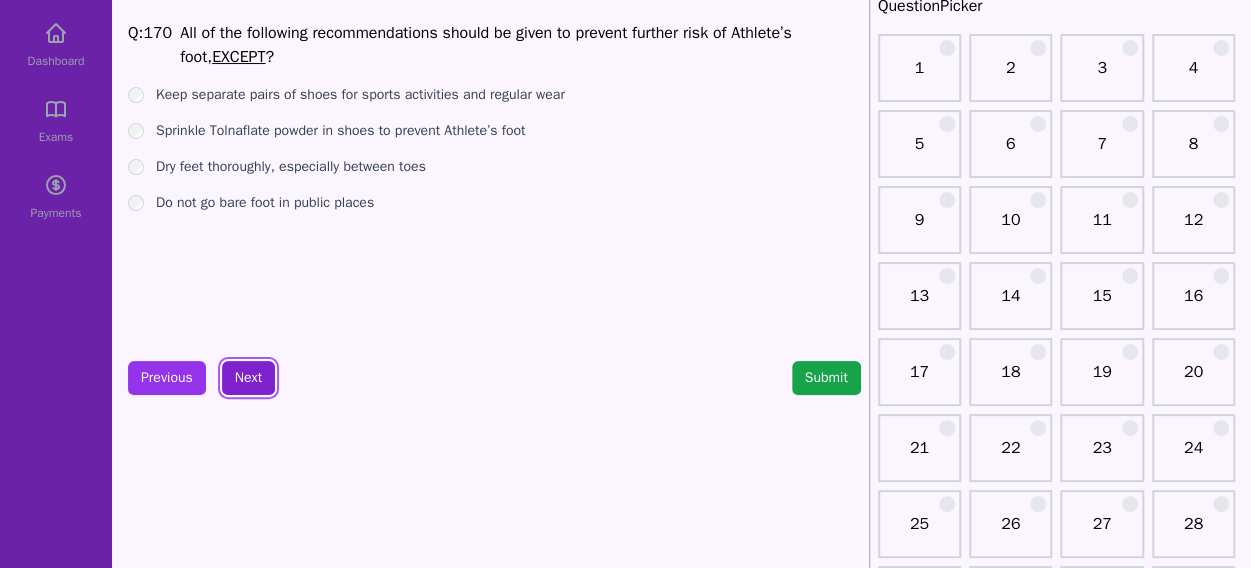 click on "Next" at bounding box center [248, 378] 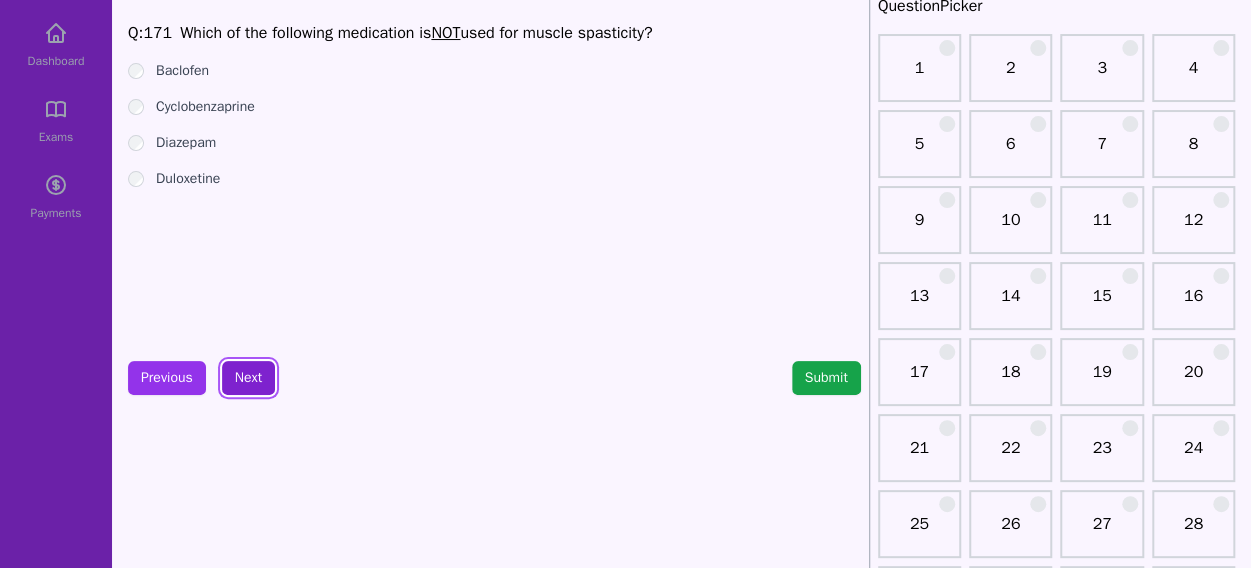 click on "Next" at bounding box center [248, 378] 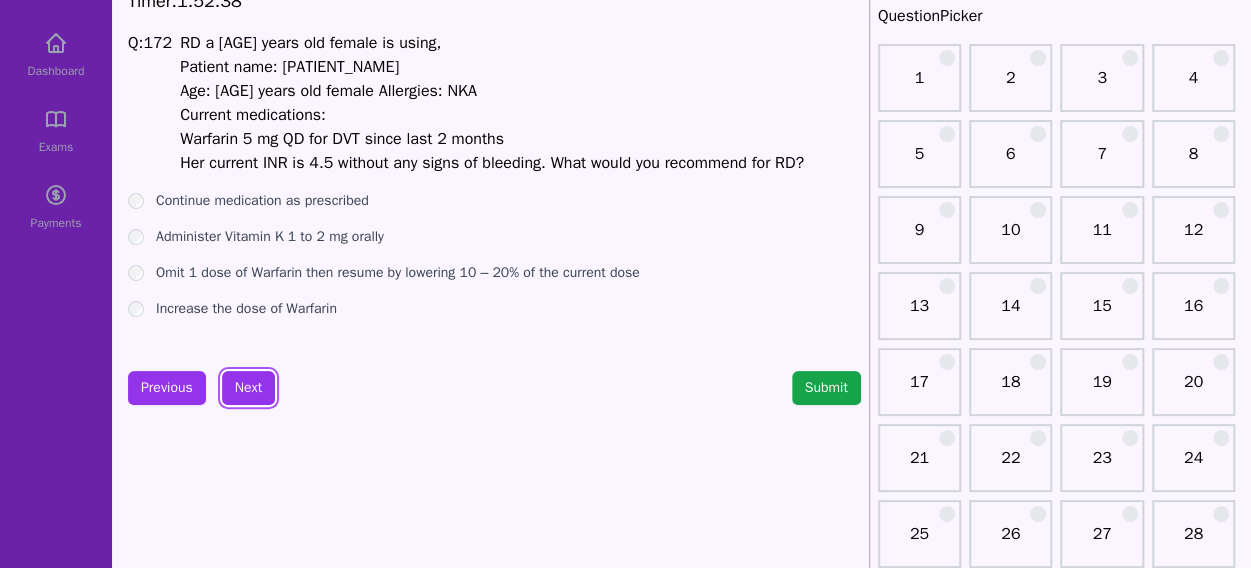 scroll, scrollTop: 96, scrollLeft: 0, axis: vertical 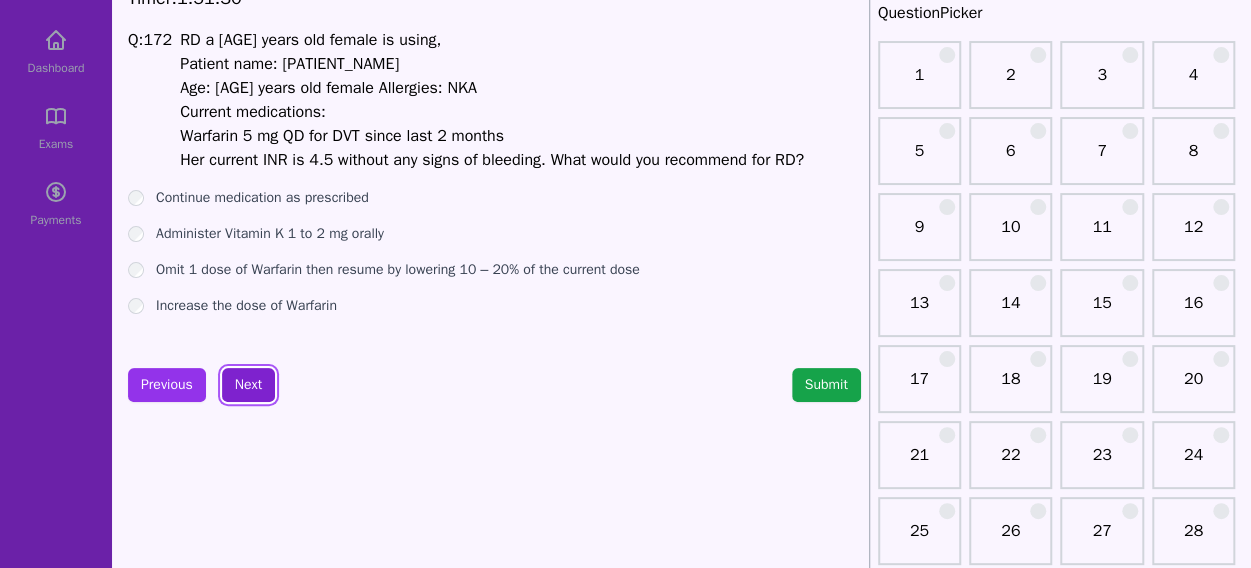 click on "Next" at bounding box center [248, 385] 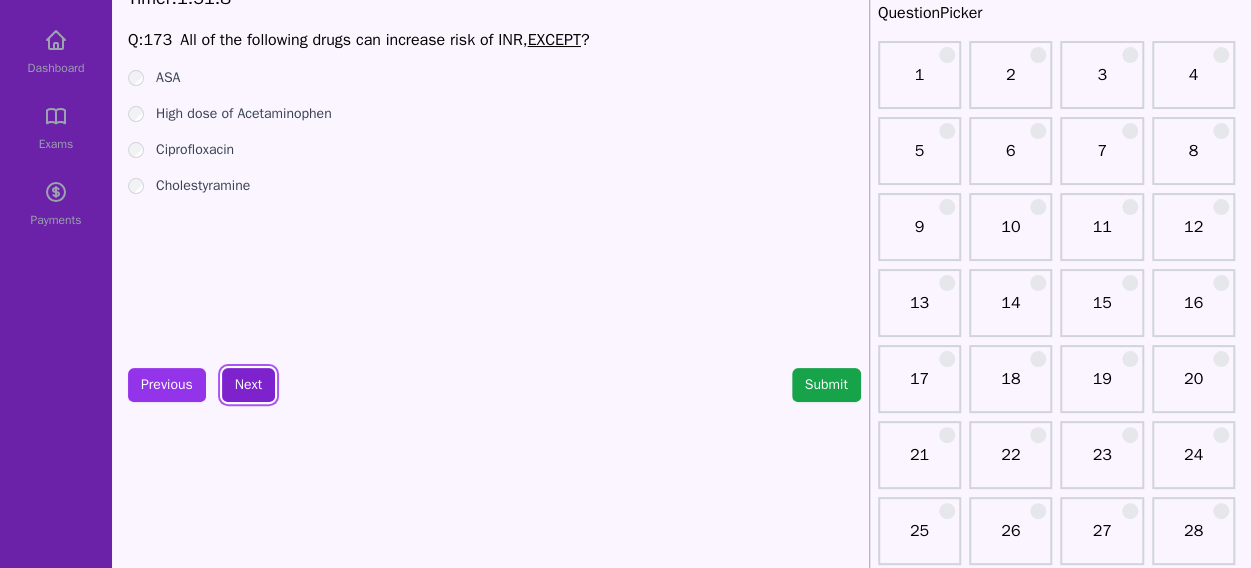 click on "Next" at bounding box center (248, 385) 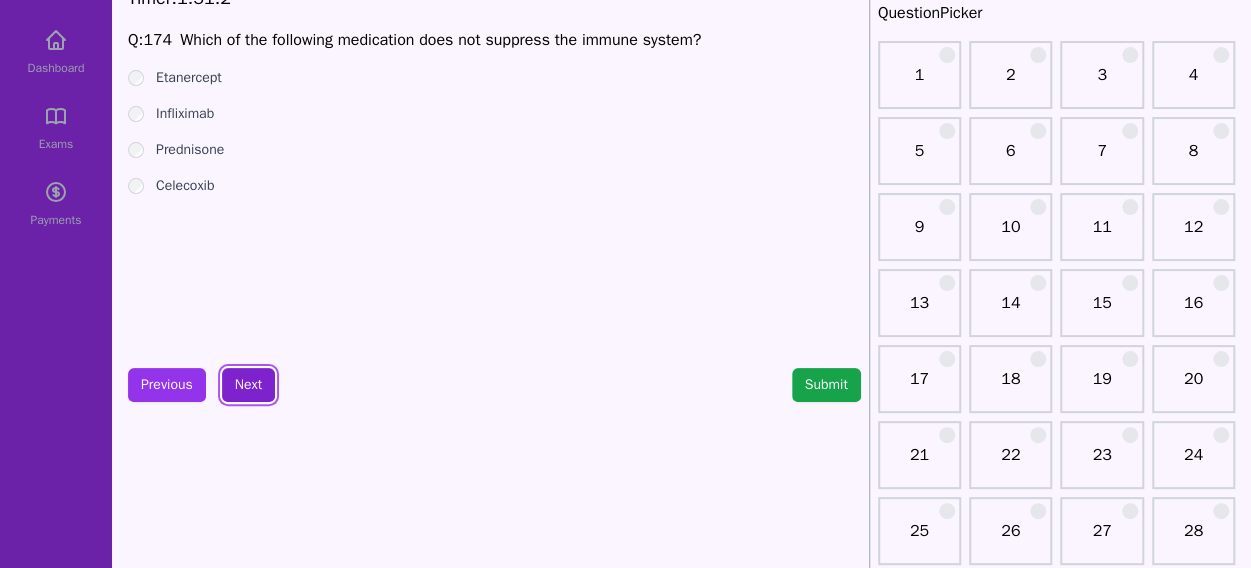 click on "Next" at bounding box center (248, 385) 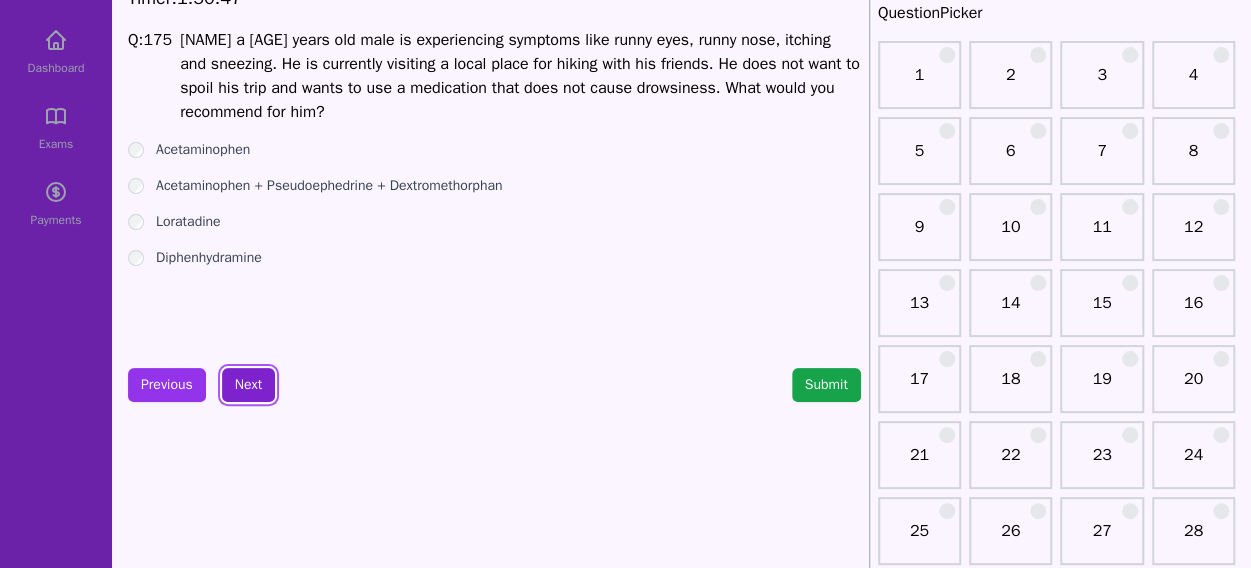 click on "Next" at bounding box center [248, 385] 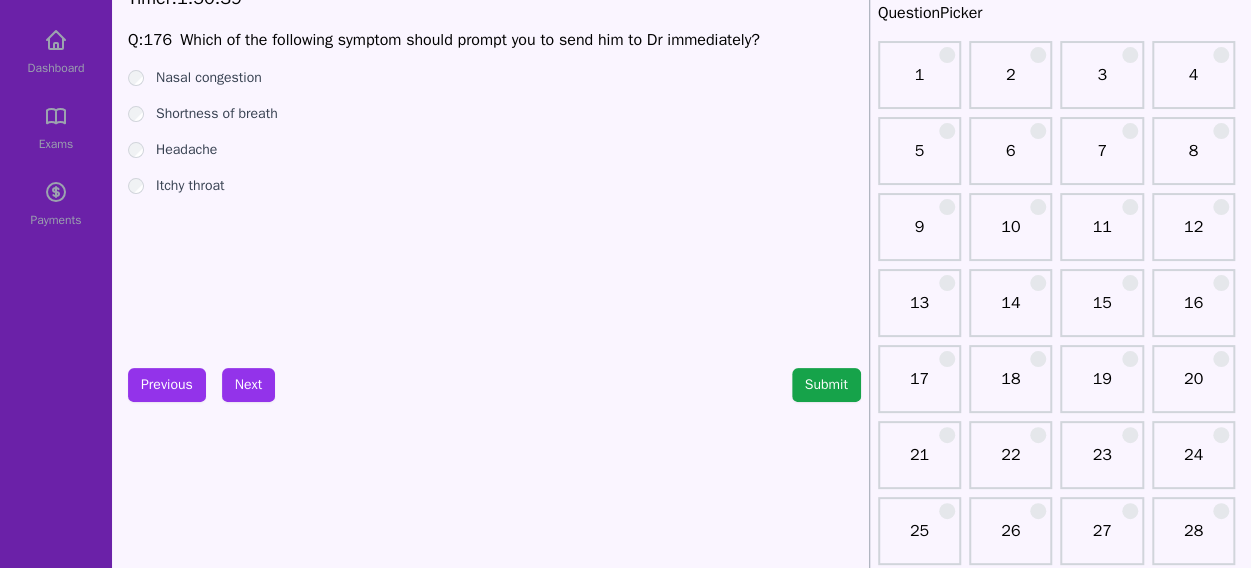 click on "Shortness of breath" at bounding box center [494, 114] 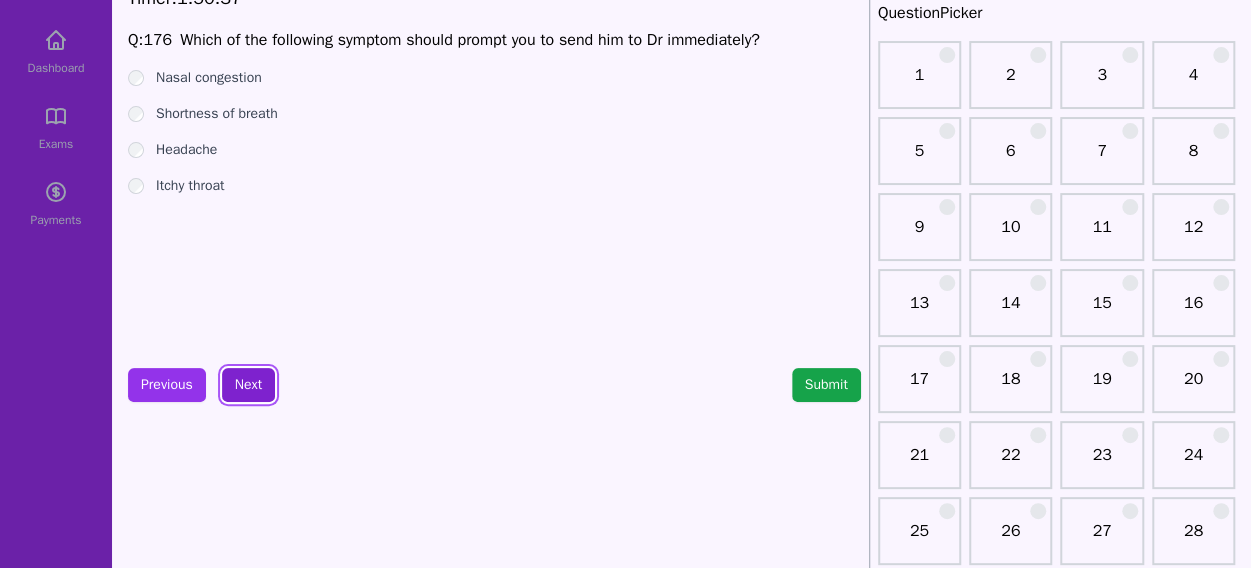 click on "Next" at bounding box center [248, 385] 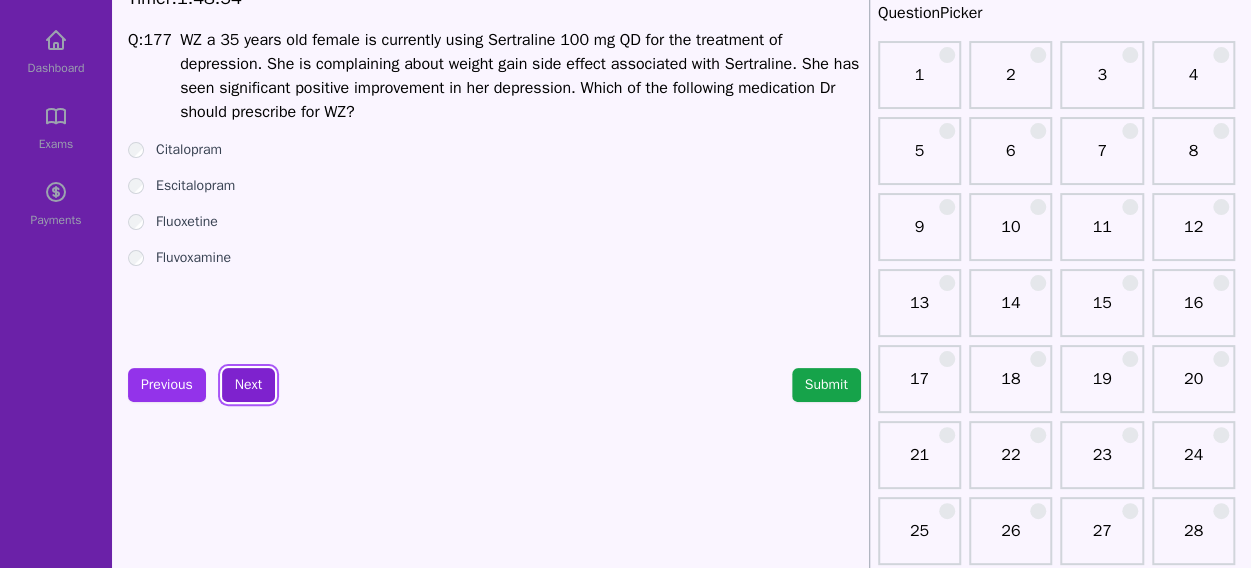 click on "Next" at bounding box center (248, 385) 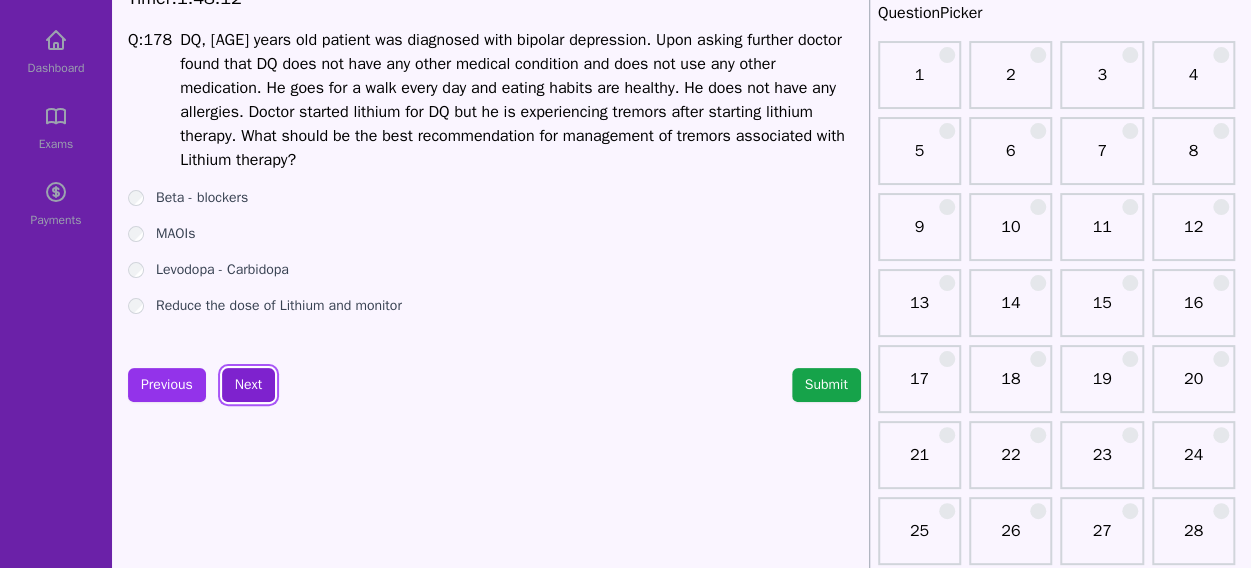 click on "Next" at bounding box center (248, 385) 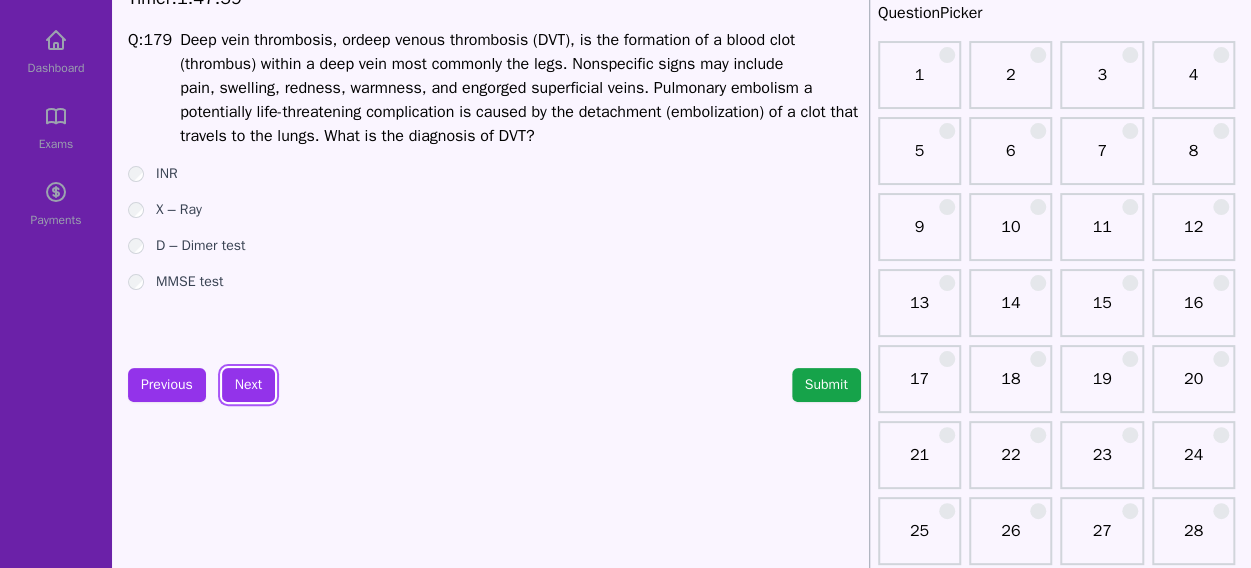 scroll, scrollTop: 69, scrollLeft: 0, axis: vertical 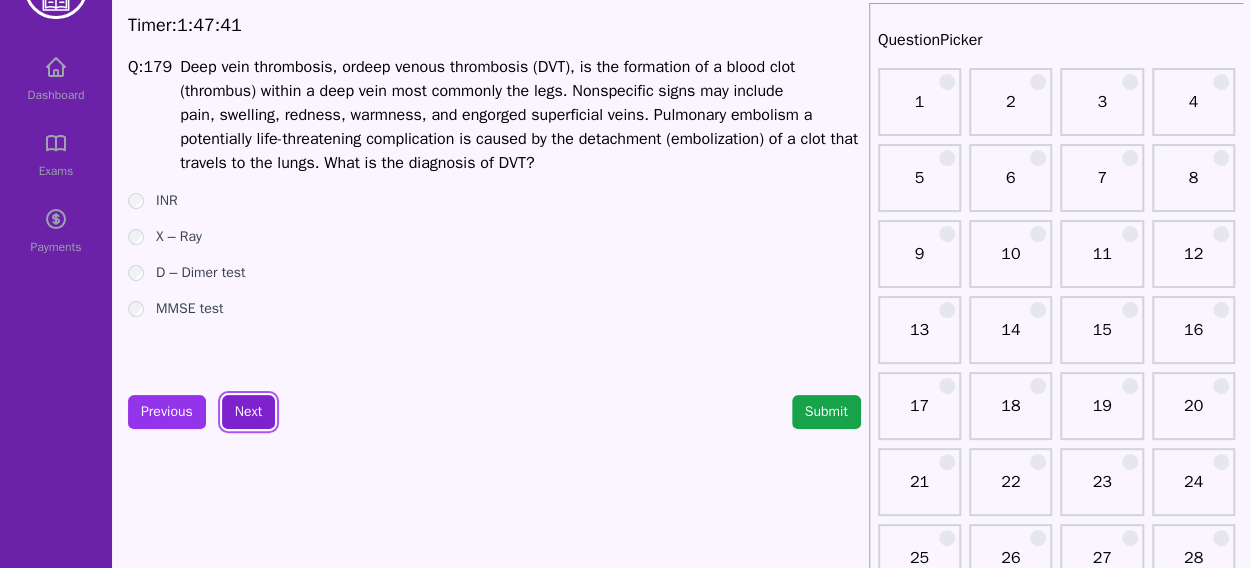 click on "Next" at bounding box center (248, 412) 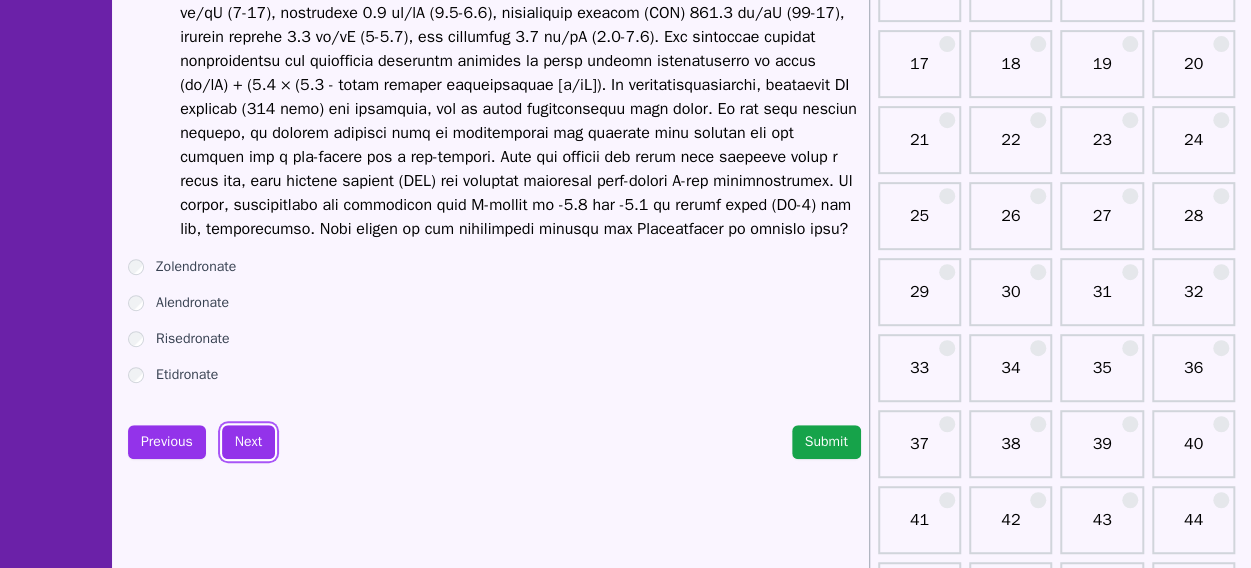 scroll, scrollTop: 400, scrollLeft: 0, axis: vertical 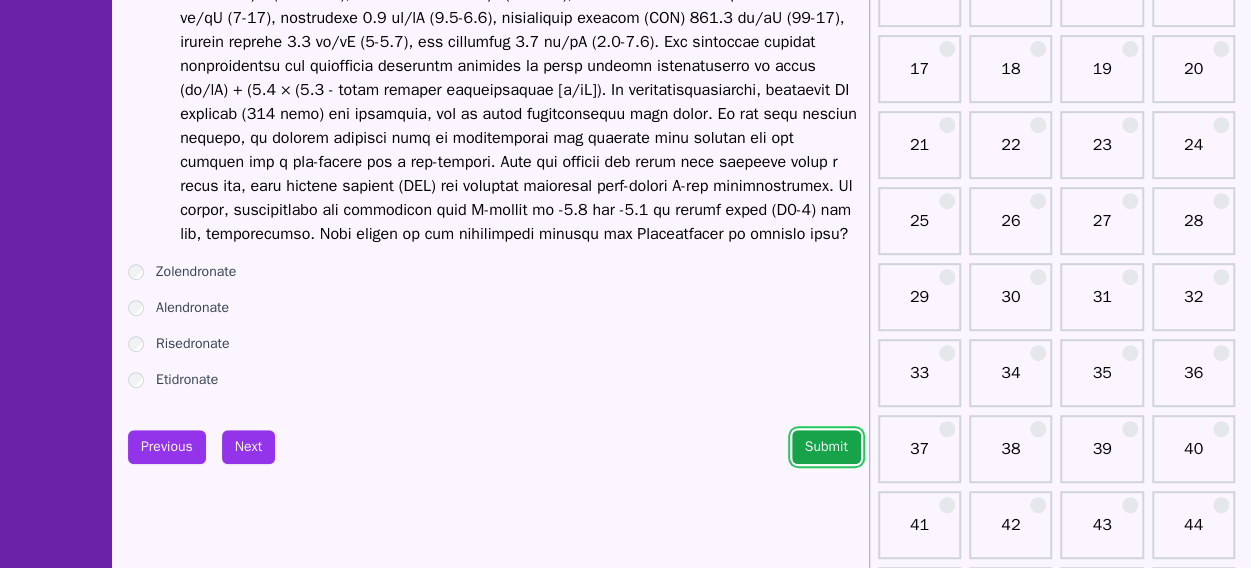 click on "Submit" at bounding box center [826, 447] 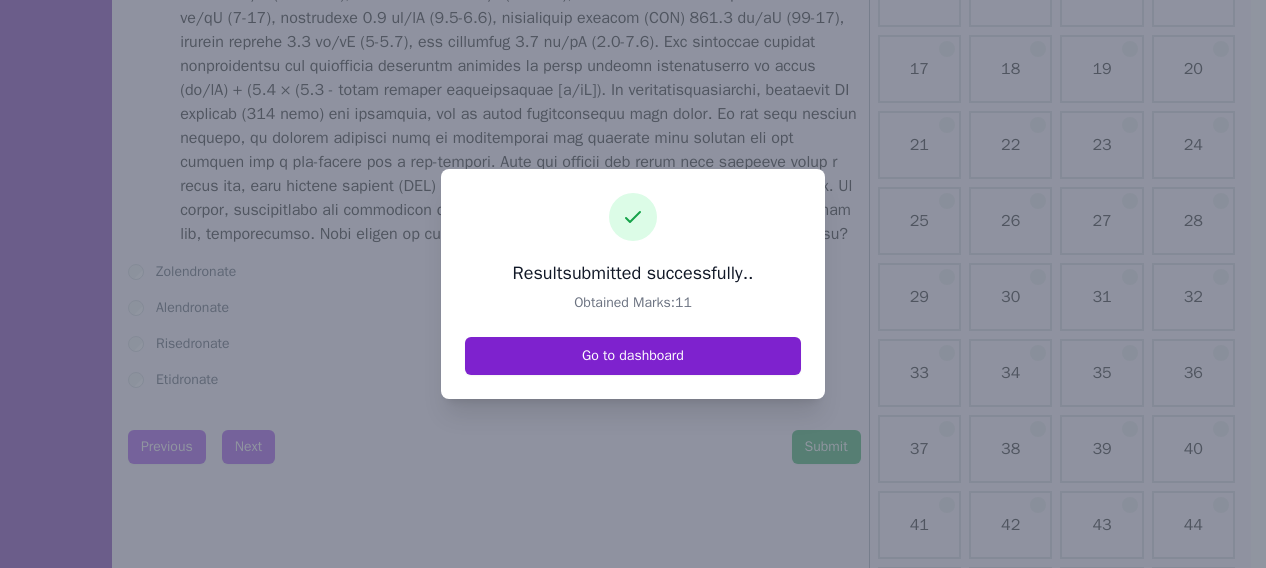 click on "Go to dashboard" at bounding box center [633, 356] 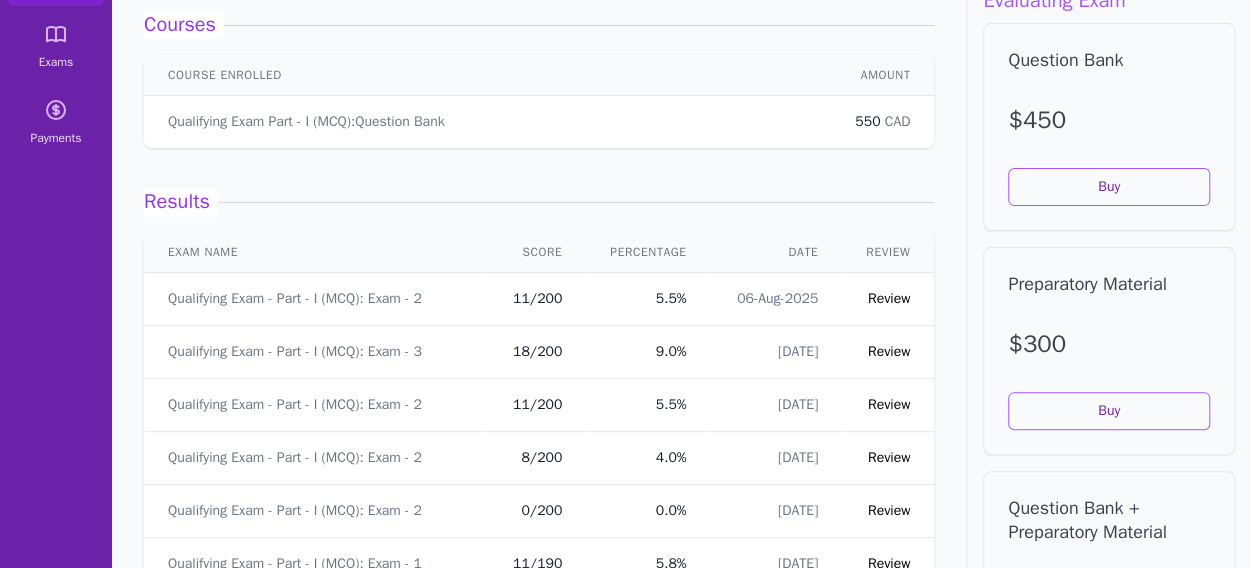 scroll, scrollTop: 180, scrollLeft: 0, axis: vertical 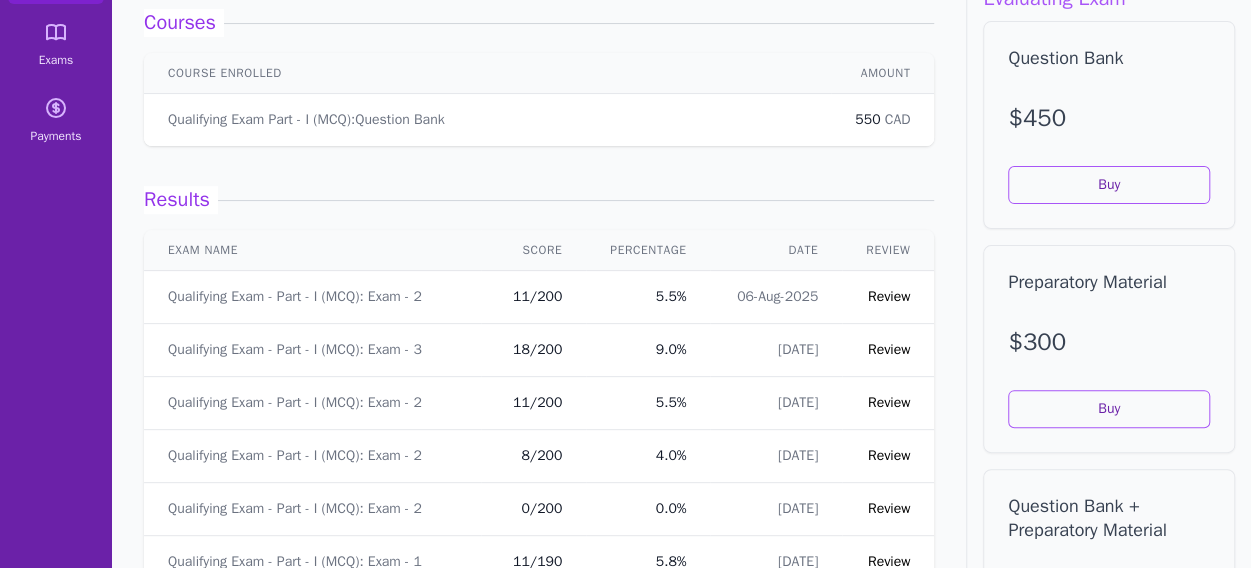 click on "Review" at bounding box center (889, 296) 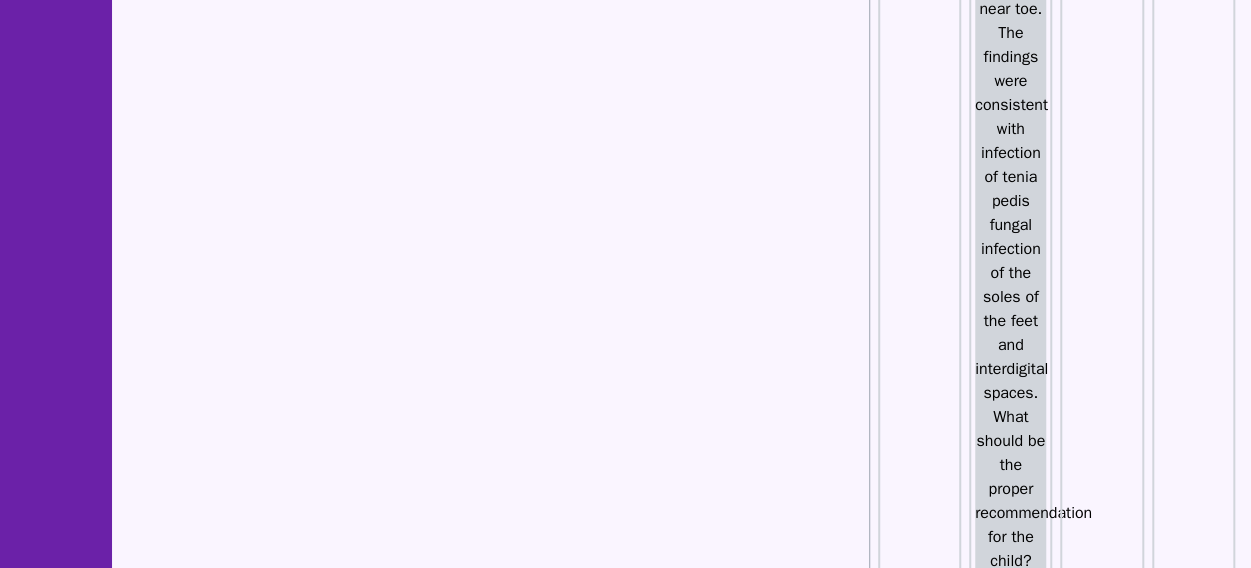 scroll, scrollTop: 2327, scrollLeft: 0, axis: vertical 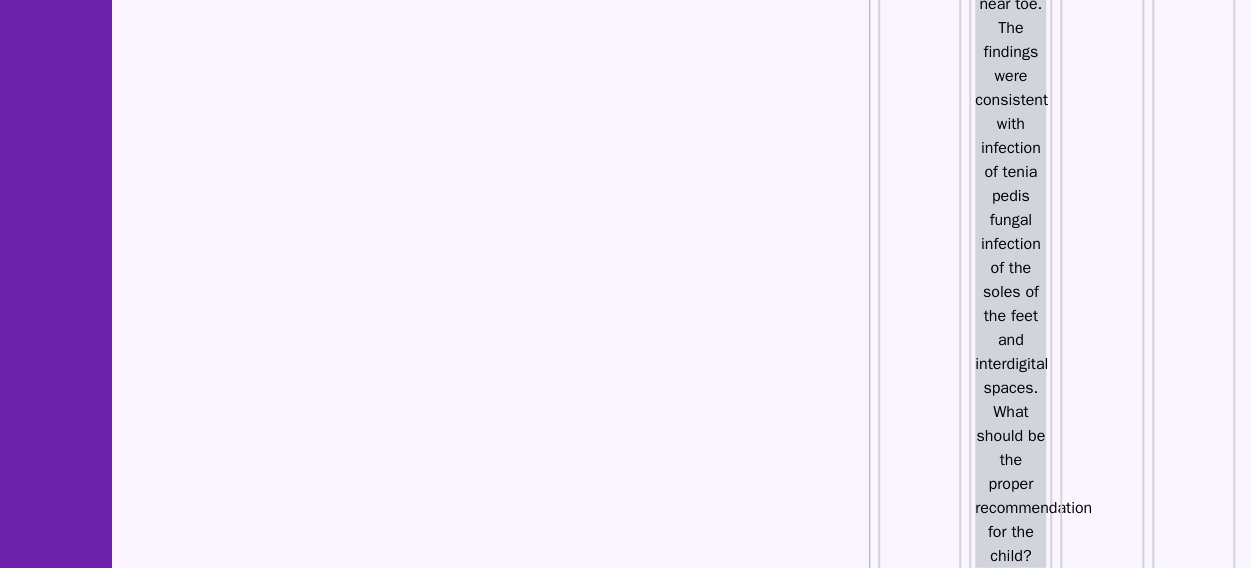 click on "160" at bounding box center [1193, 1208] 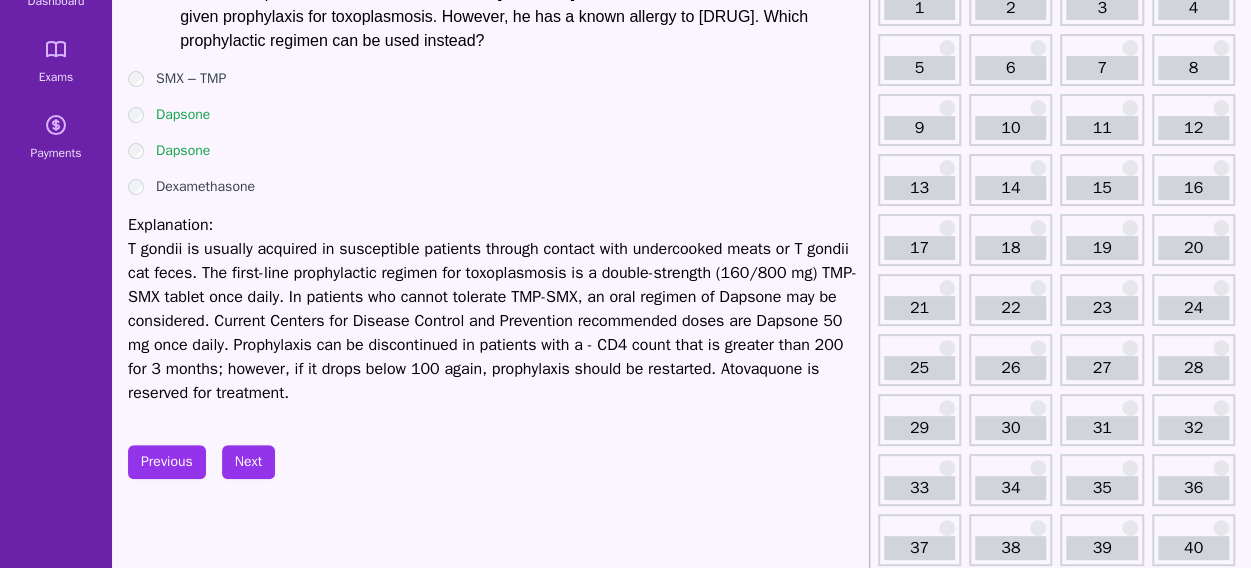 scroll, scrollTop: 162, scrollLeft: 0, axis: vertical 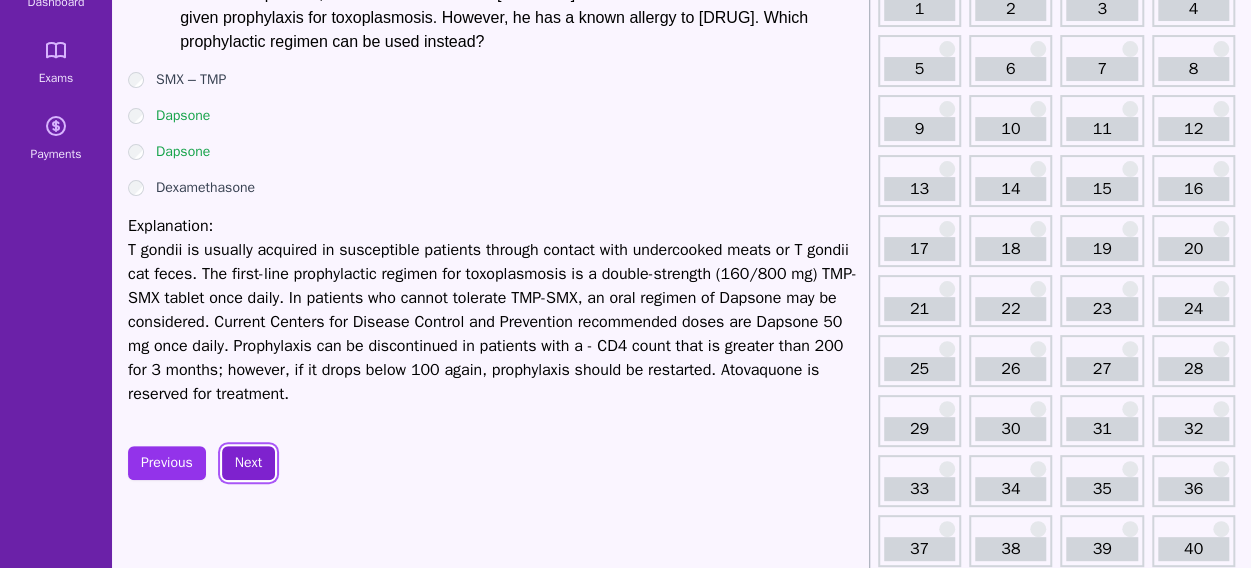 click on "Next" at bounding box center [248, 463] 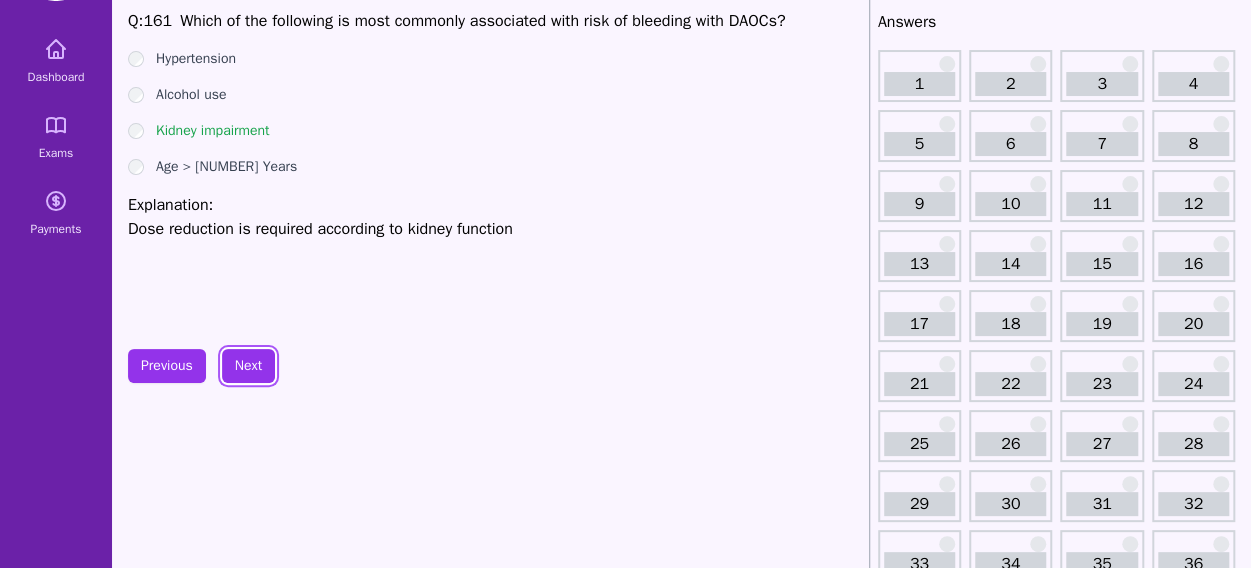 scroll, scrollTop: 71, scrollLeft: 0, axis: vertical 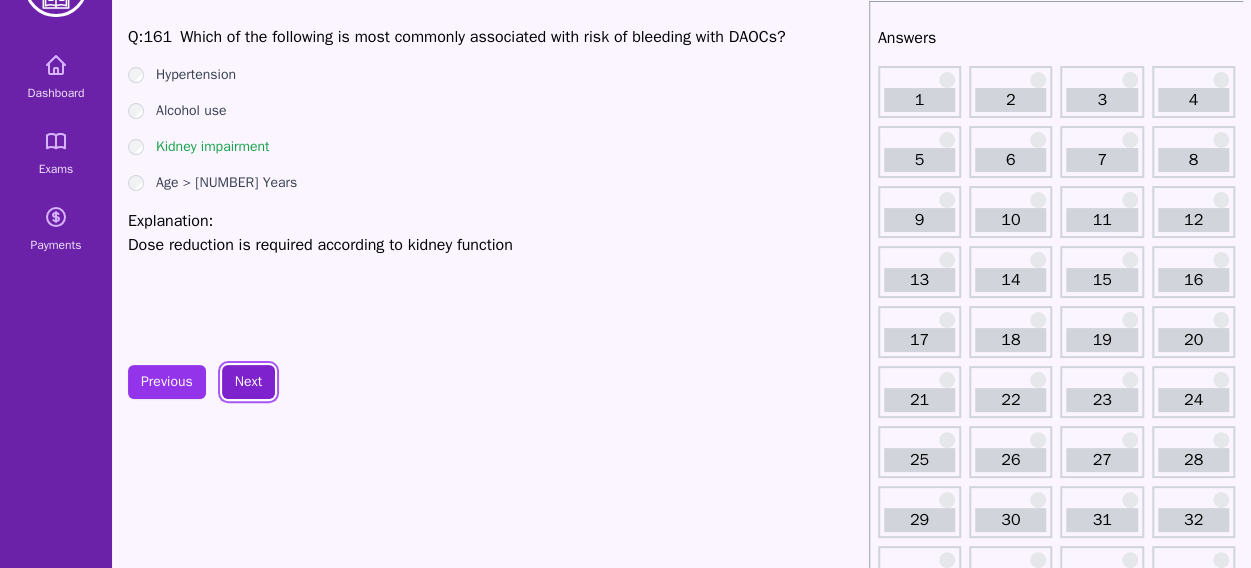click on "Next" at bounding box center [248, 382] 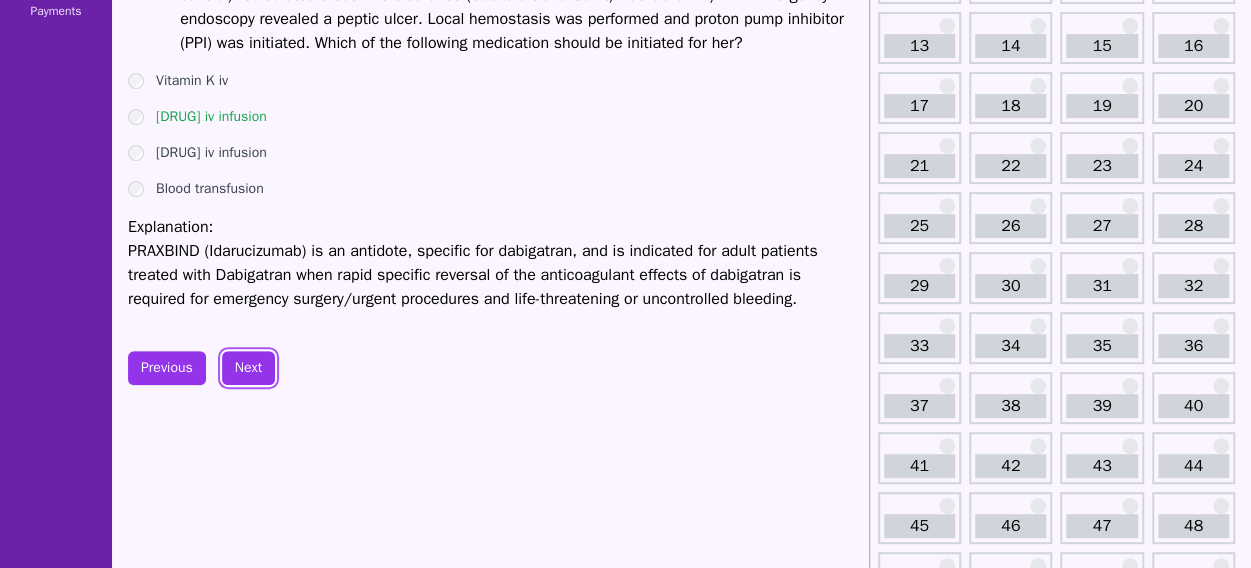 scroll, scrollTop: 307, scrollLeft: 0, axis: vertical 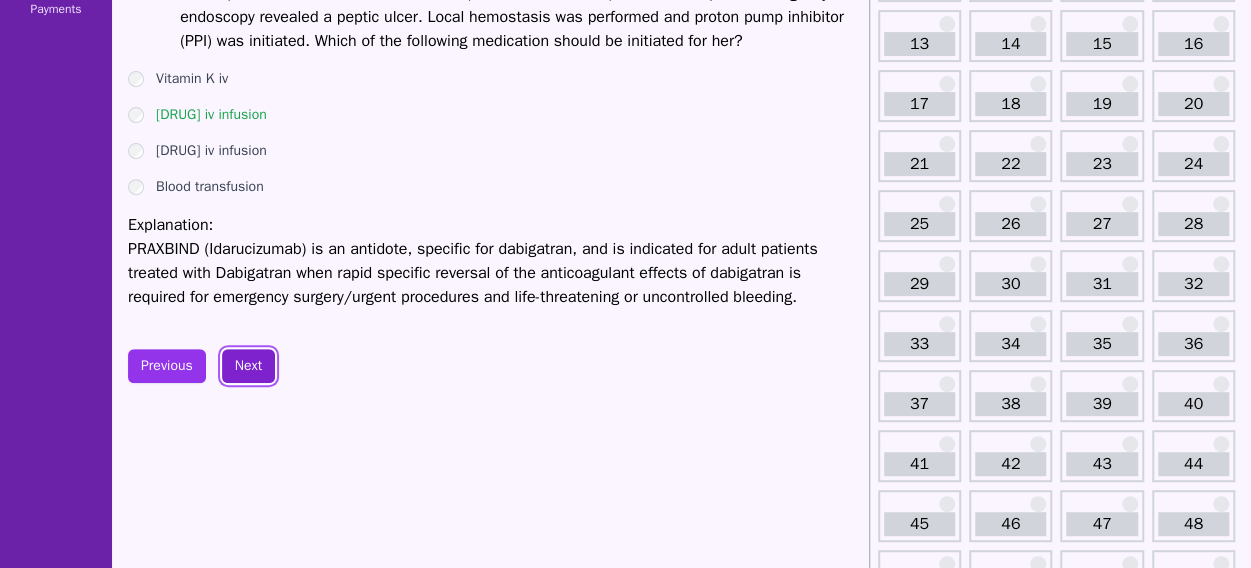 click on "Next" at bounding box center (248, 366) 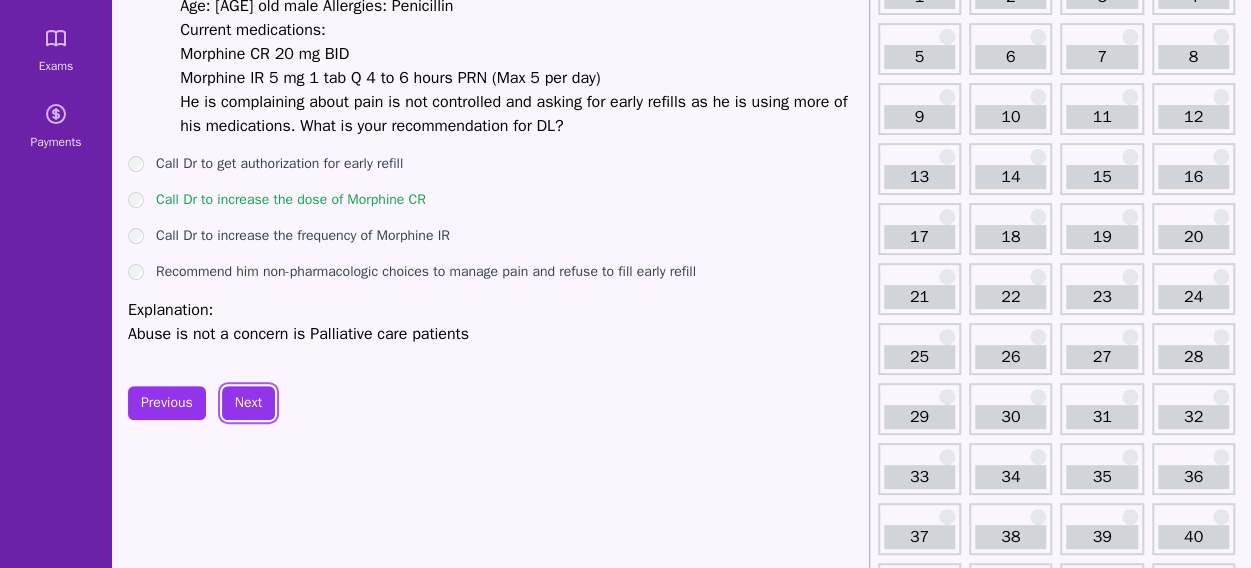 scroll, scrollTop: 173, scrollLeft: 0, axis: vertical 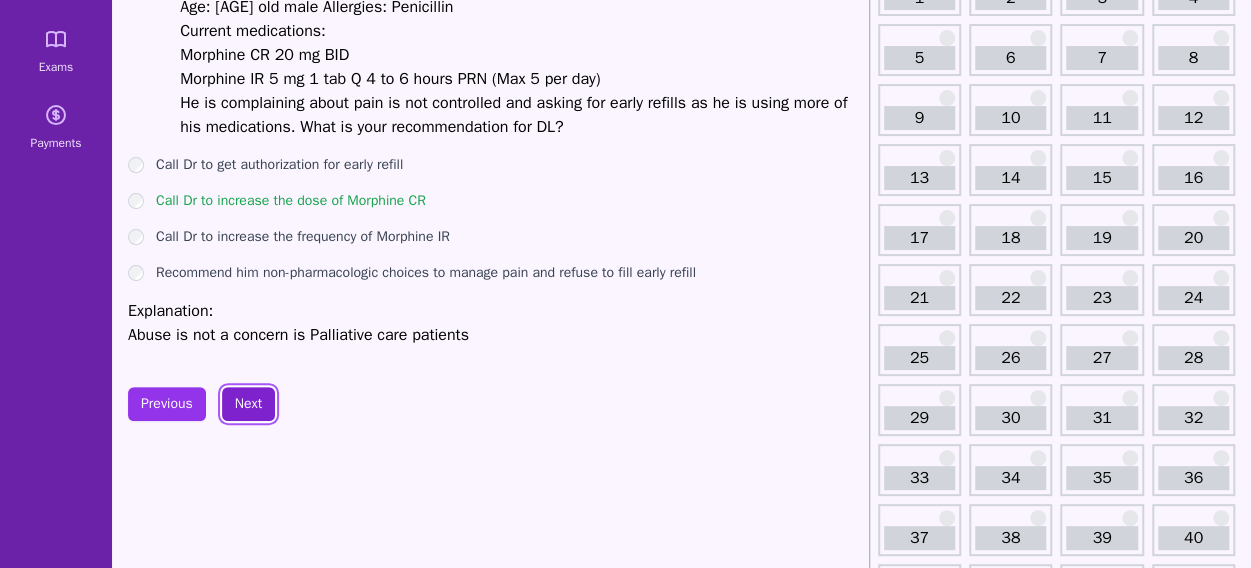 click on "Next" at bounding box center [248, 404] 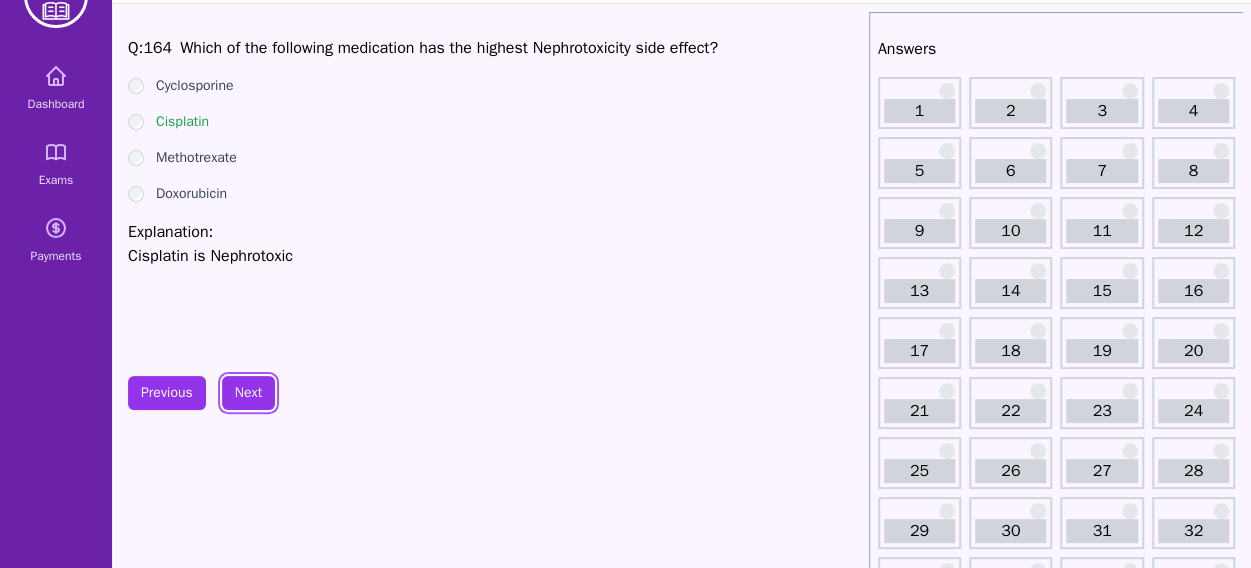 scroll, scrollTop: 45, scrollLeft: 0, axis: vertical 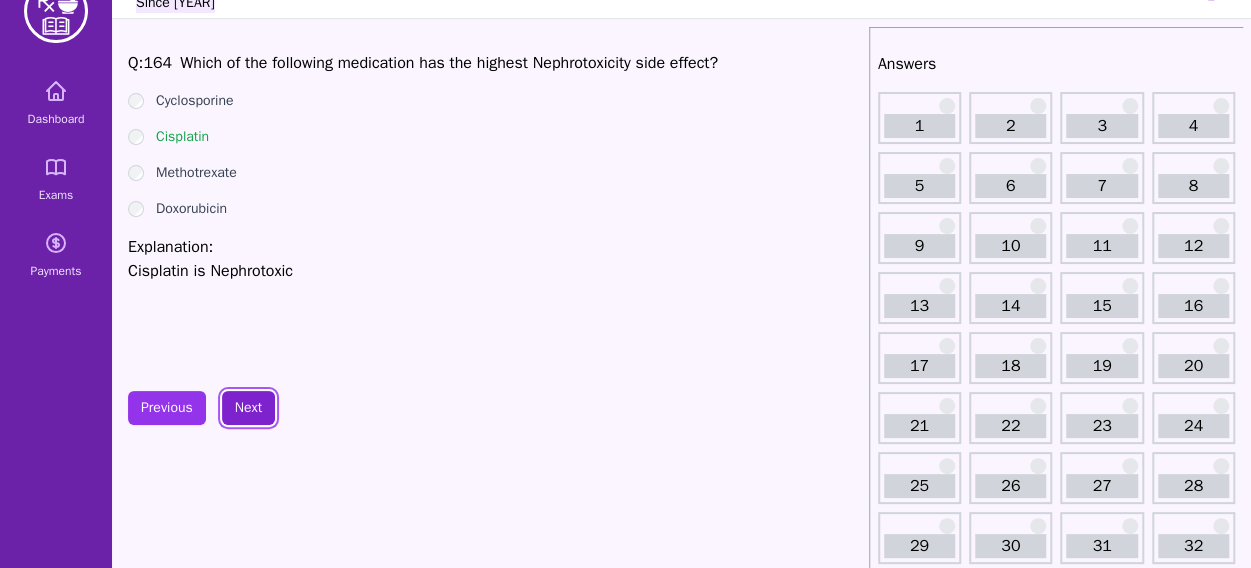 click on "Next" at bounding box center (248, 408) 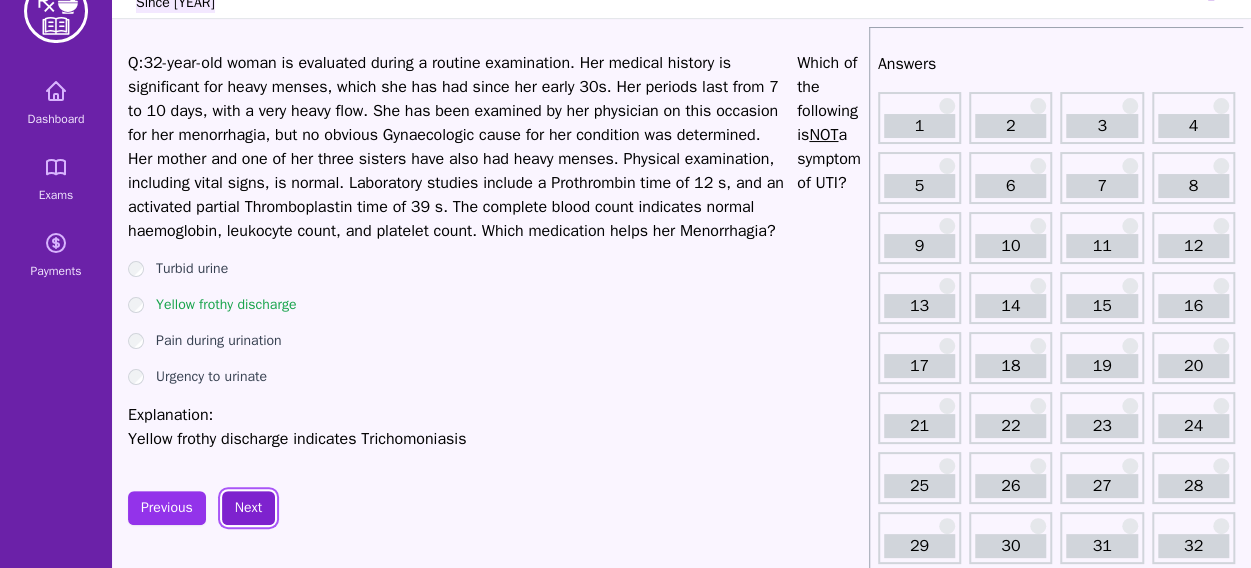 click on "Next" at bounding box center [248, 508] 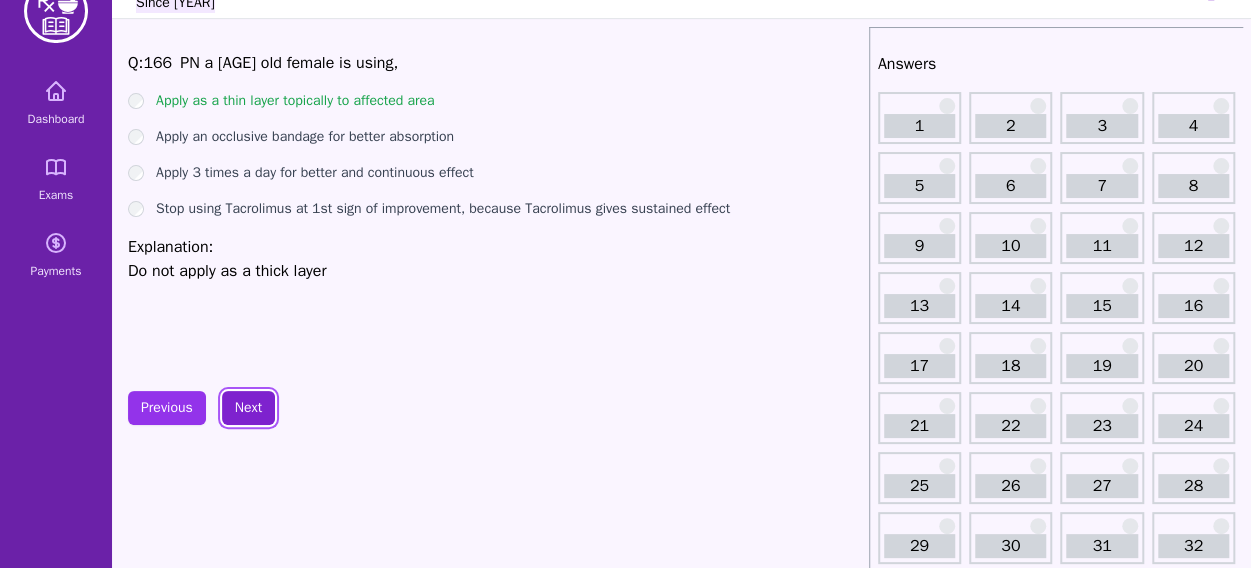 click on "Next" at bounding box center (248, 408) 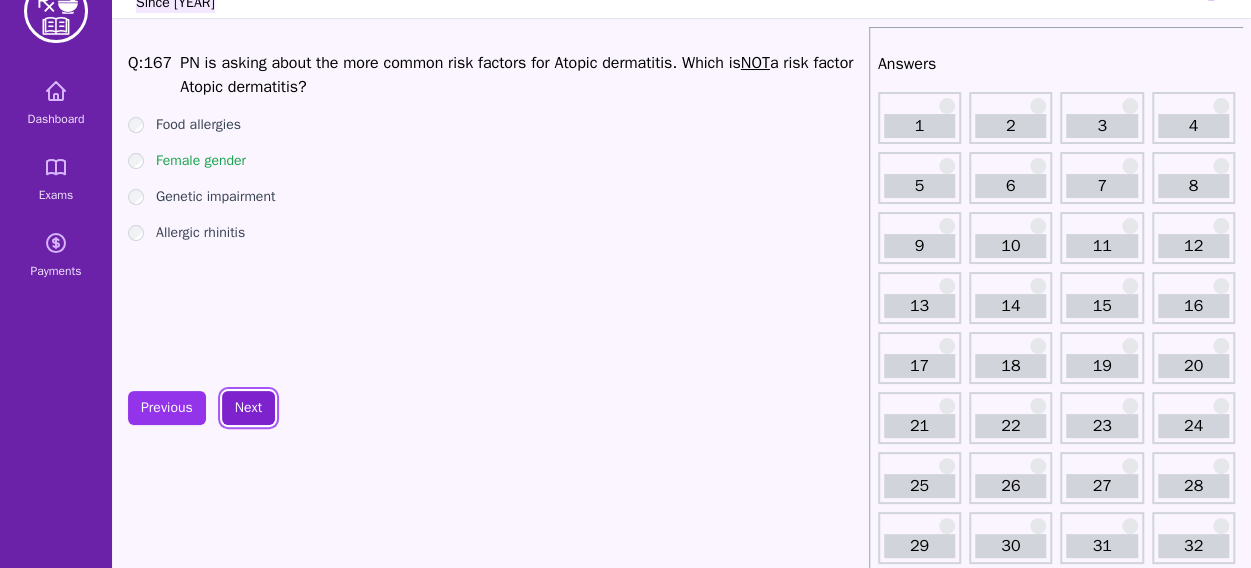 click on "Next" at bounding box center [248, 408] 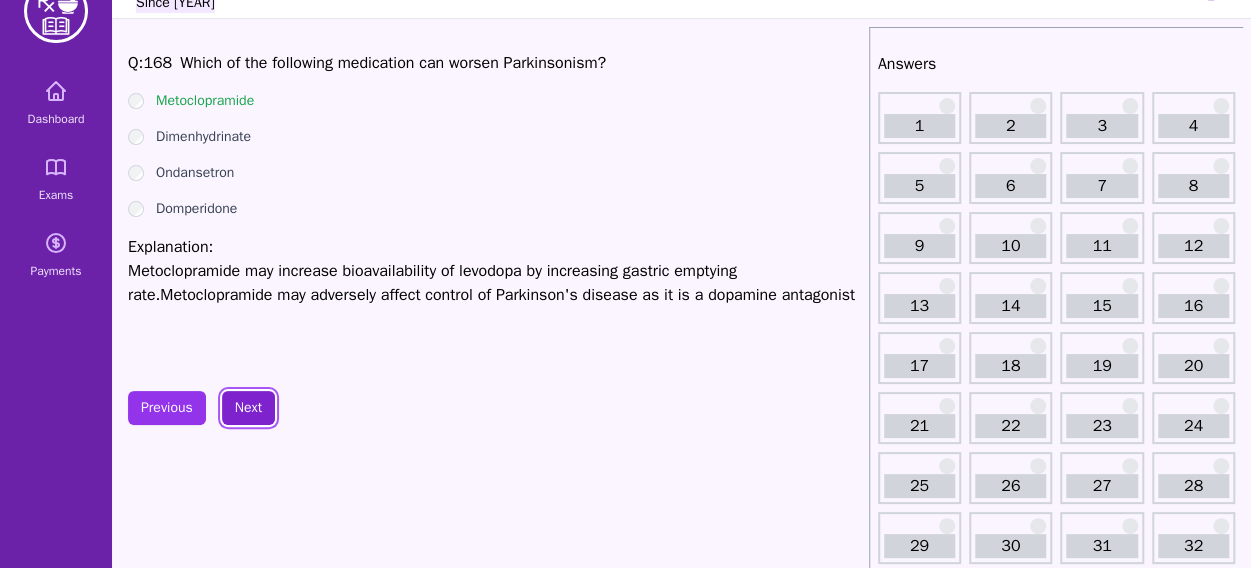 click on "Next" at bounding box center (248, 408) 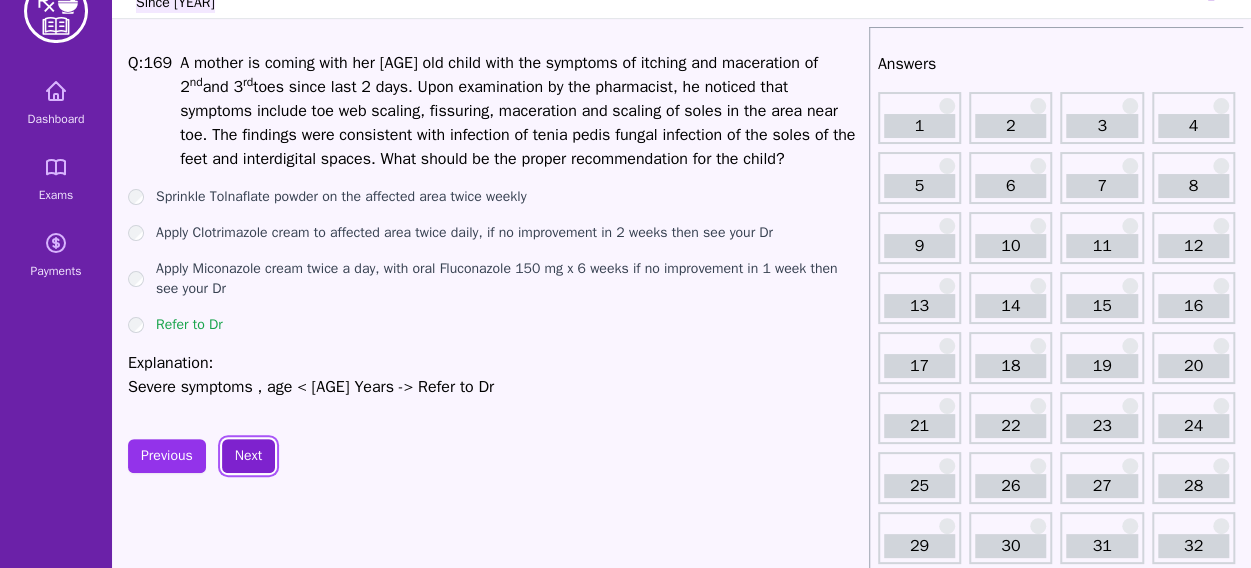 click on "Next" at bounding box center (248, 456) 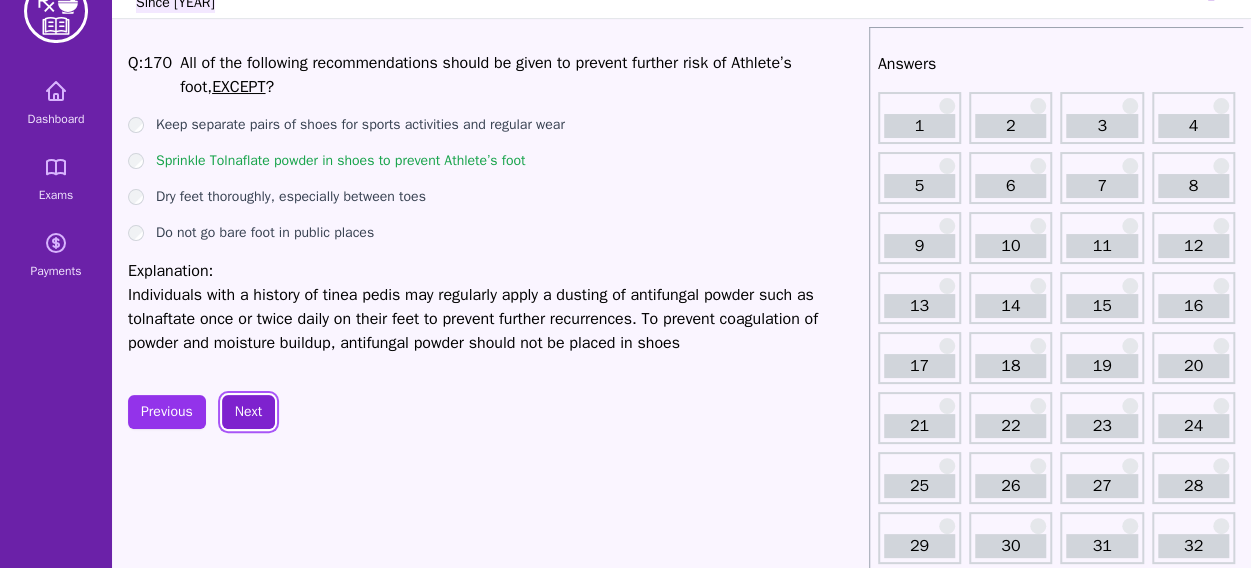 click on "Next" at bounding box center [248, 412] 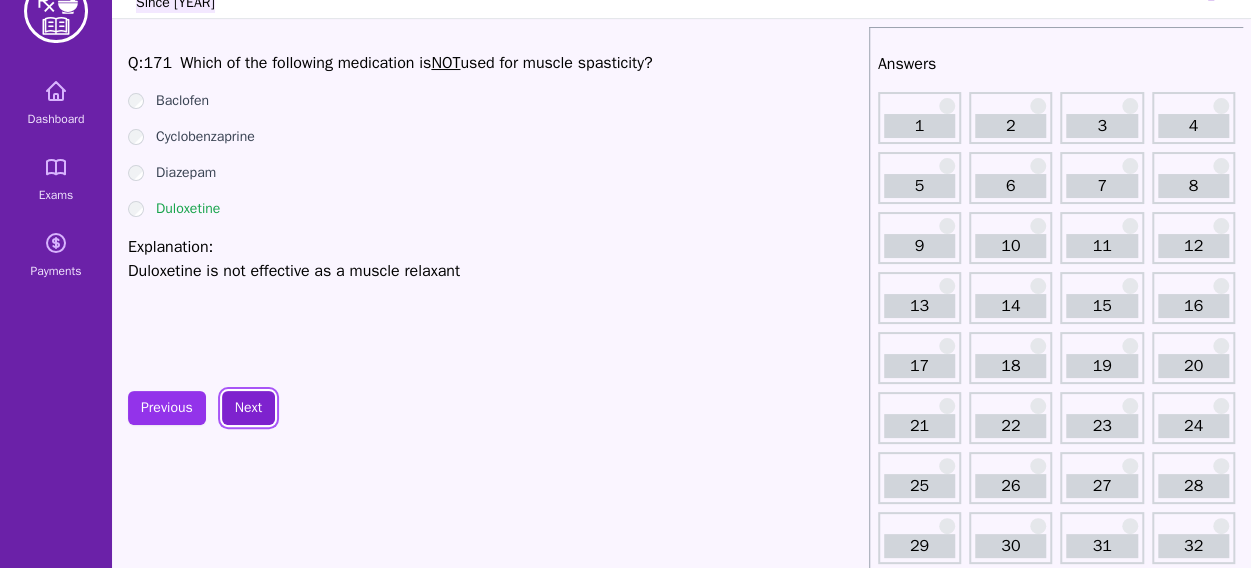 click on "Next" at bounding box center (248, 408) 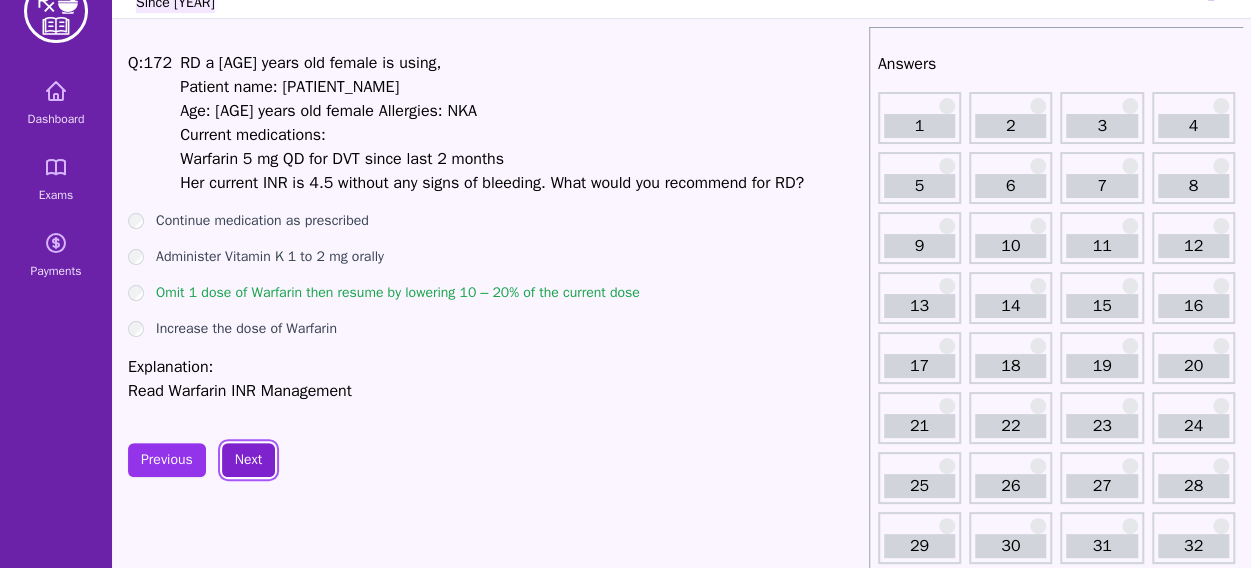 click on "Next" at bounding box center (248, 460) 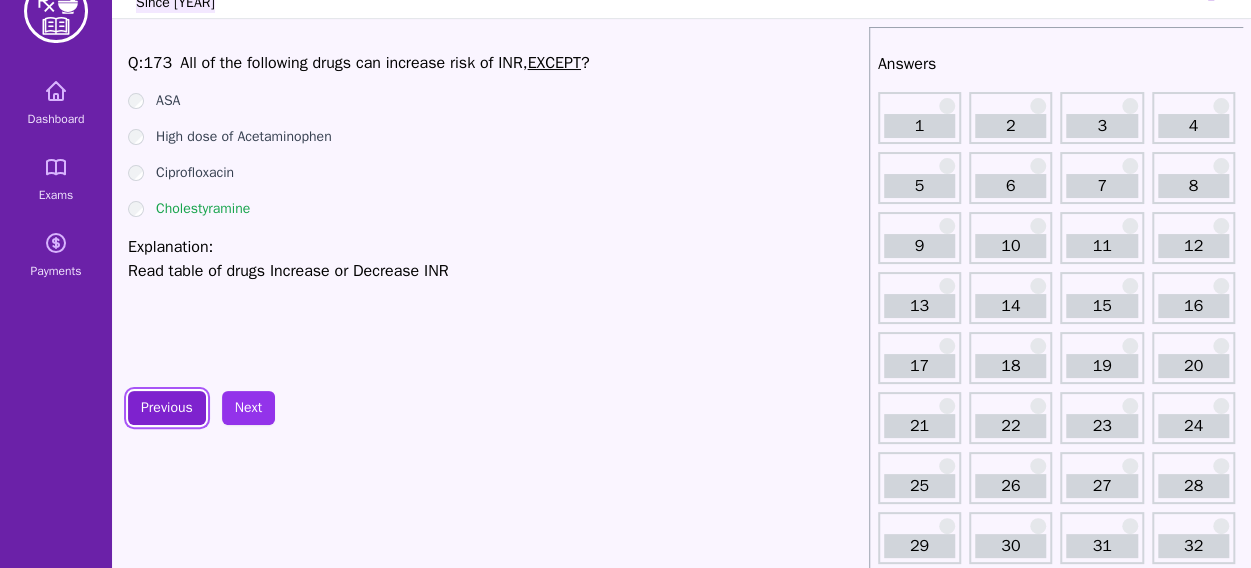 click on "Previous" at bounding box center [167, 408] 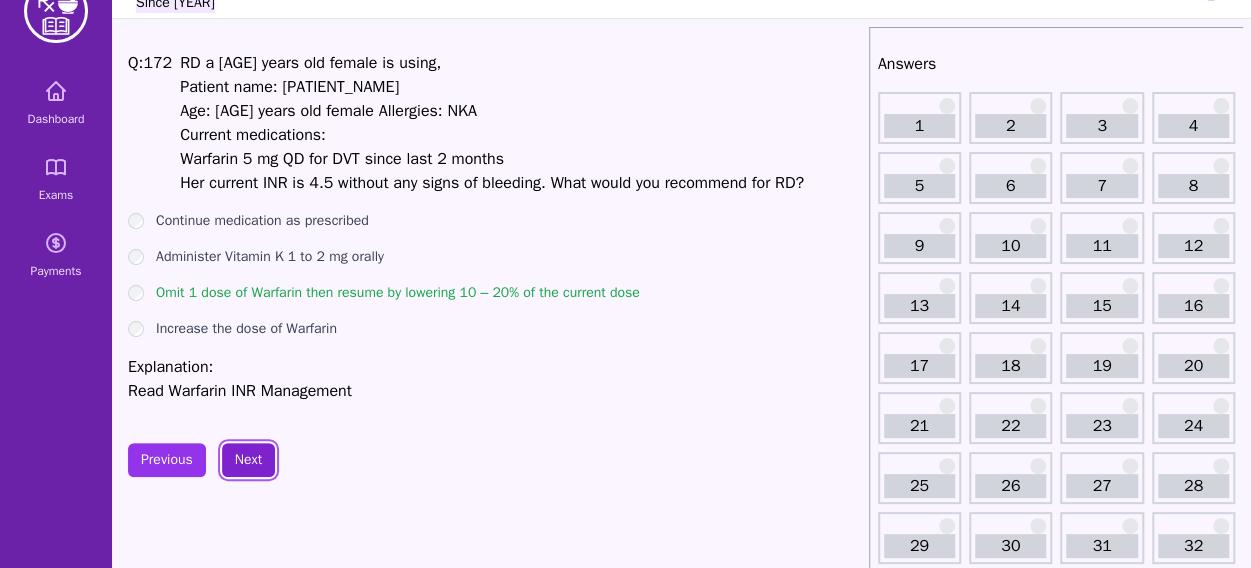 click on "Next" at bounding box center (248, 460) 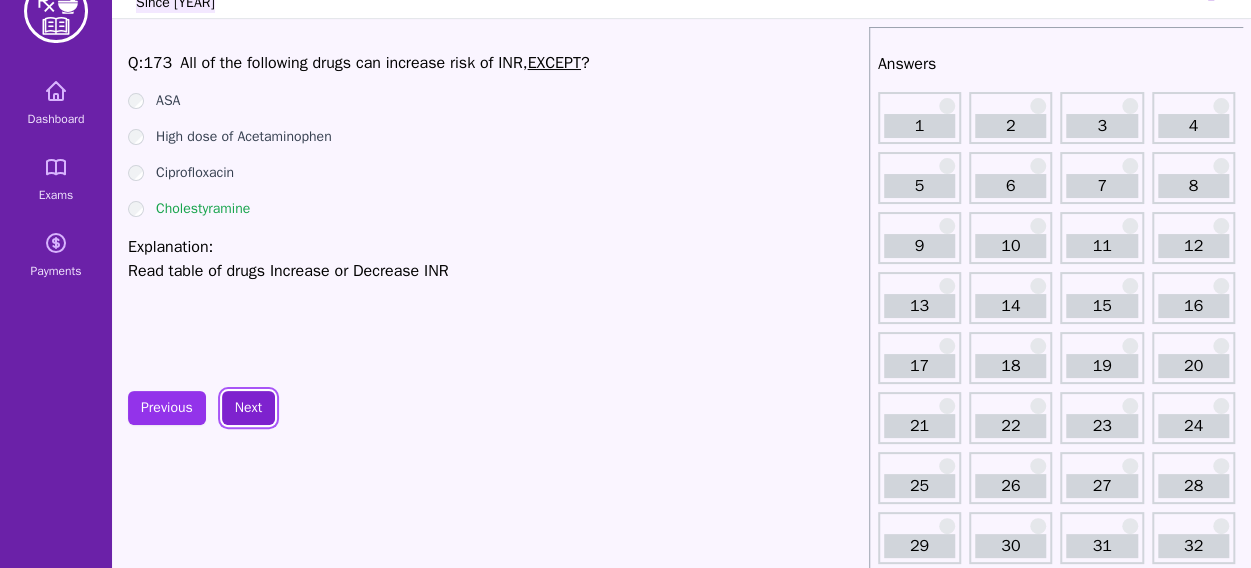 click on "Next" at bounding box center [248, 408] 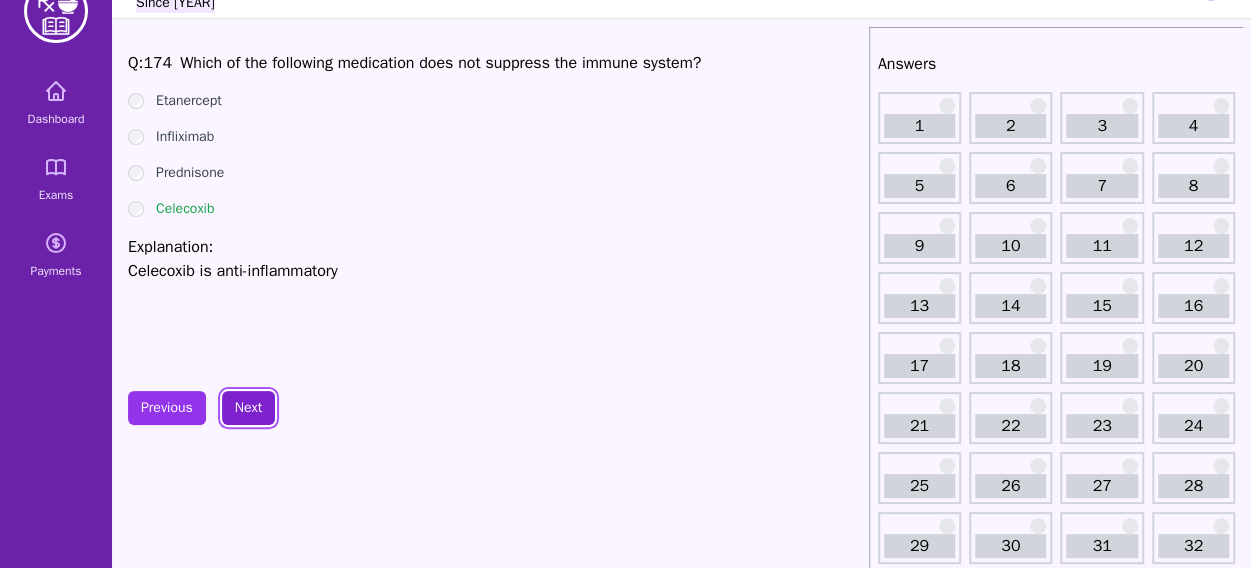 click on "Next" at bounding box center [248, 408] 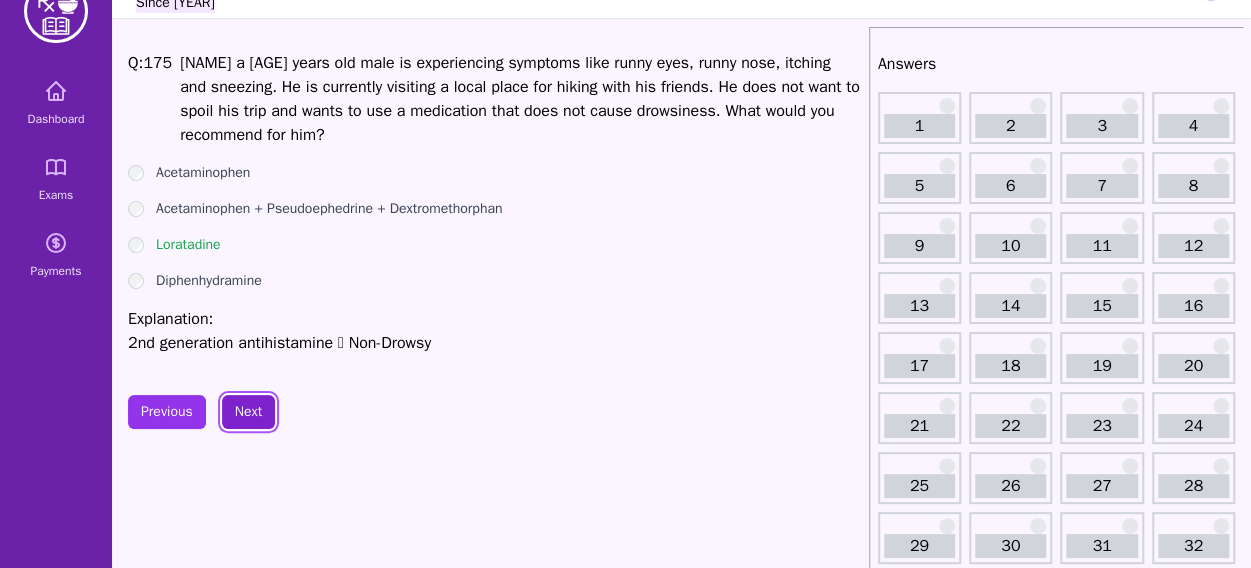 click on "Next" at bounding box center (248, 412) 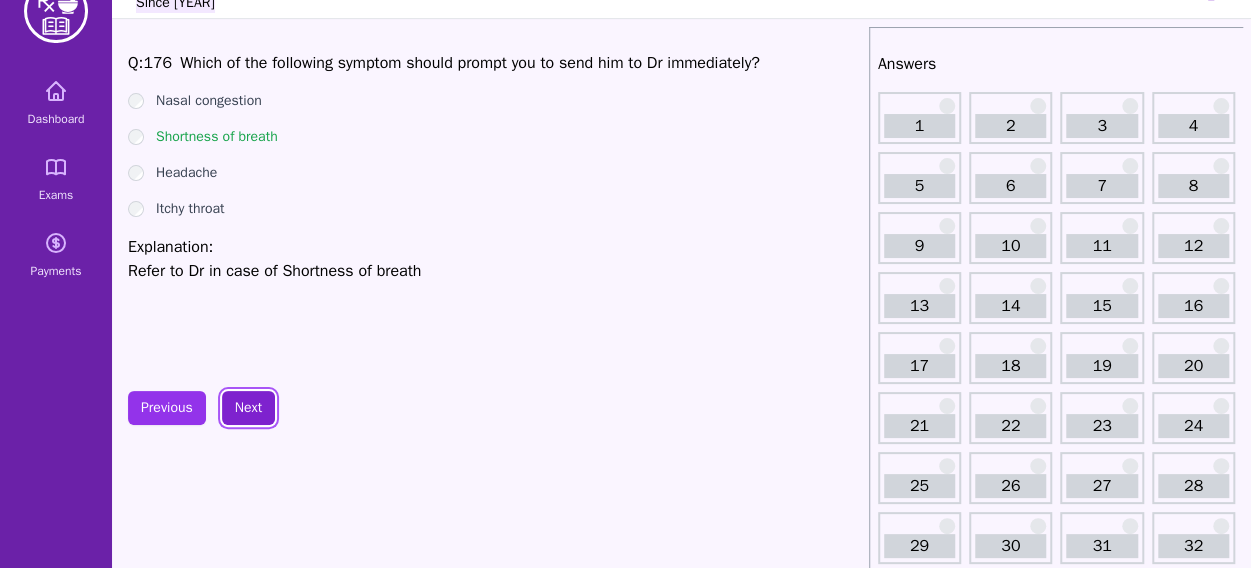 click on "Next" at bounding box center [248, 408] 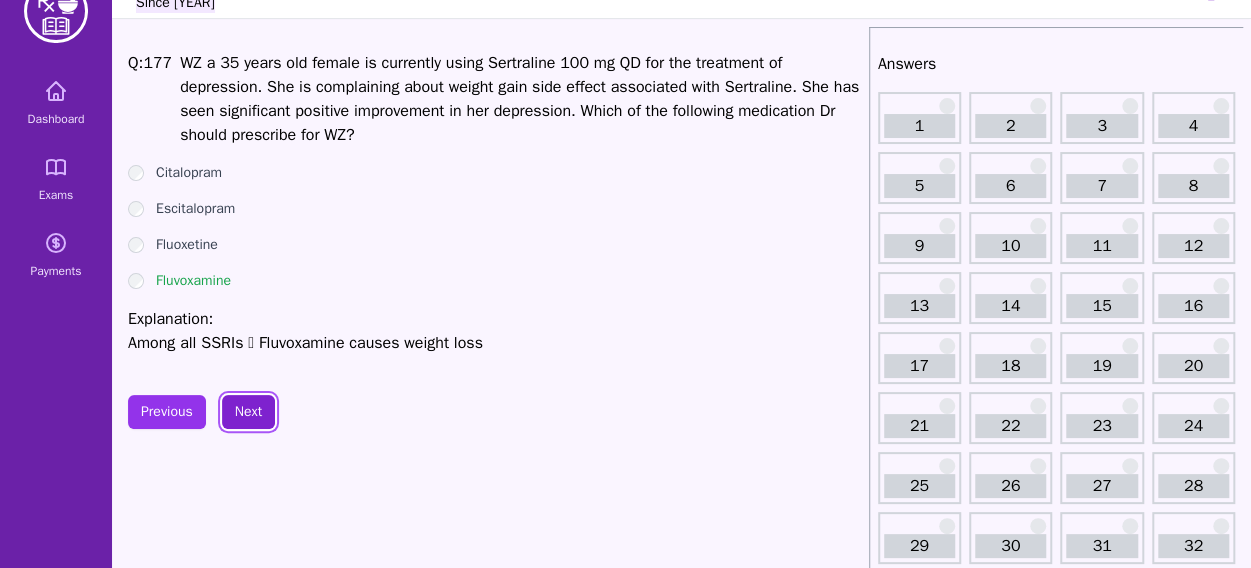 click on "Next" at bounding box center [248, 412] 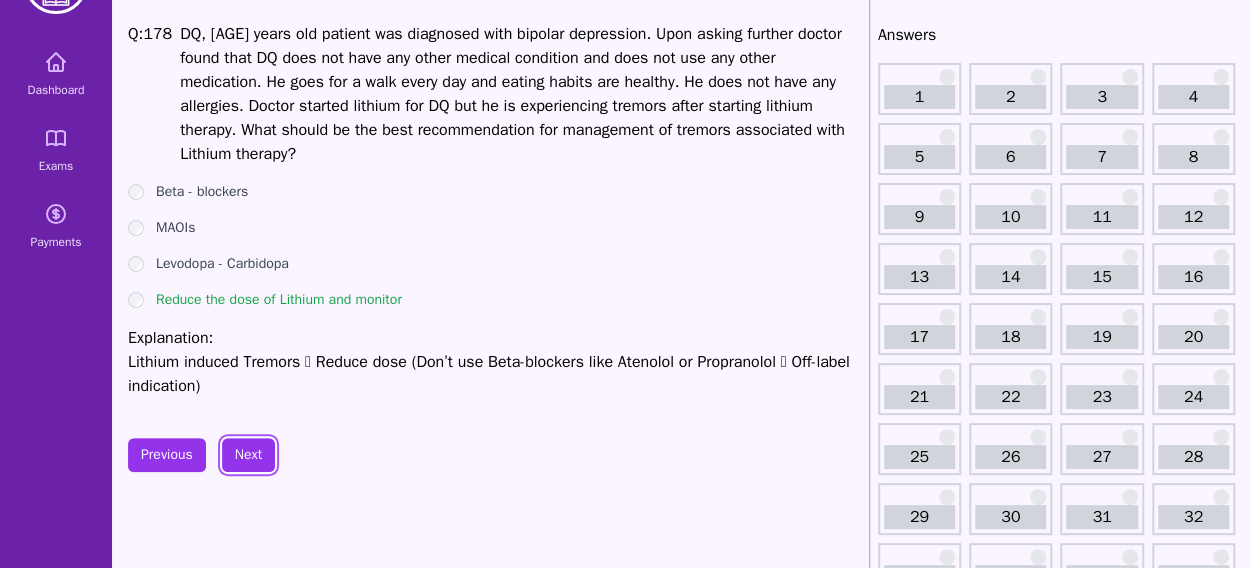 scroll, scrollTop: 76, scrollLeft: 0, axis: vertical 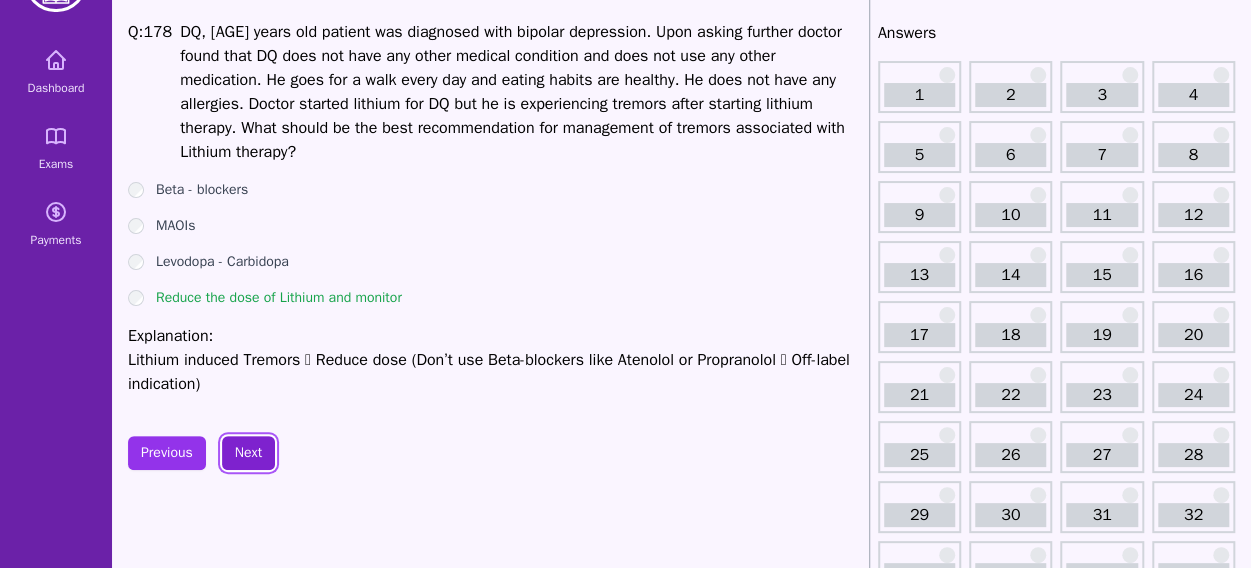 click on "Next" at bounding box center [248, 453] 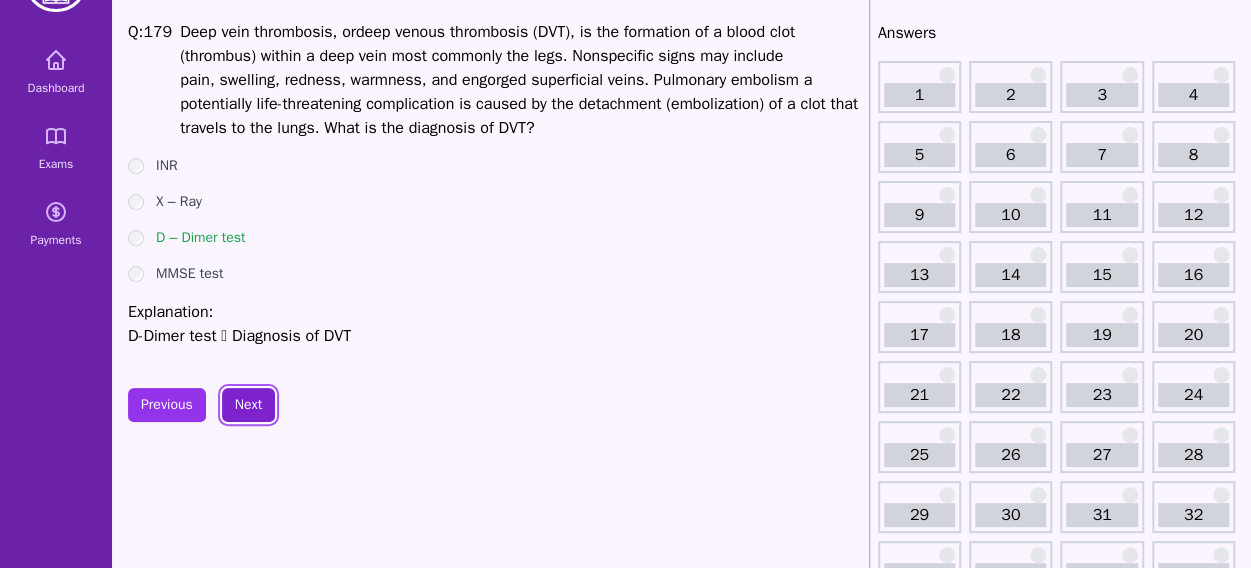 click on "Next" at bounding box center [248, 405] 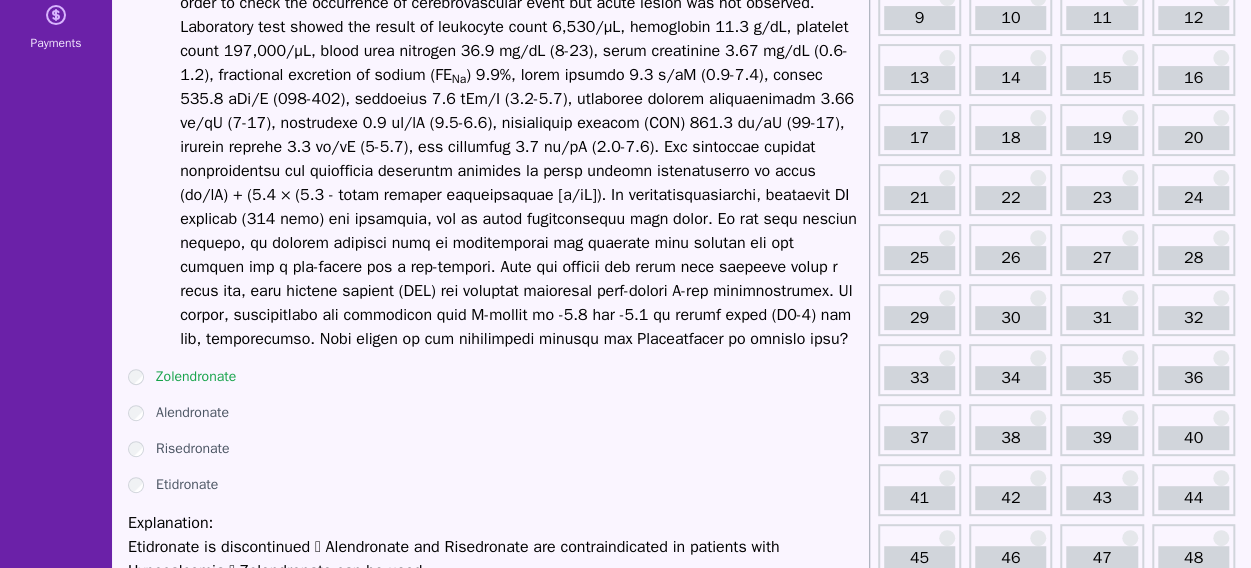 scroll, scrollTop: 0, scrollLeft: 0, axis: both 